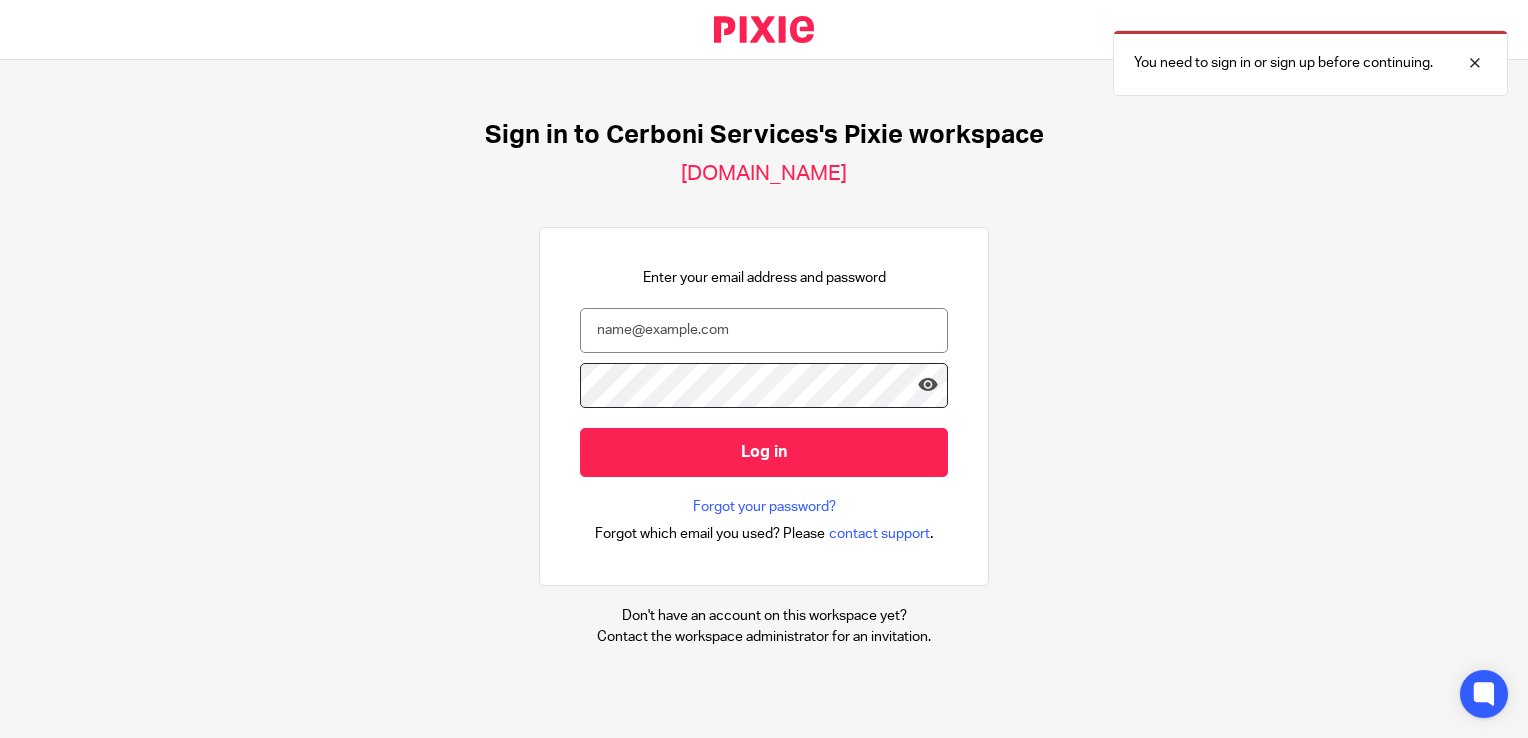 scroll, scrollTop: 0, scrollLeft: 0, axis: both 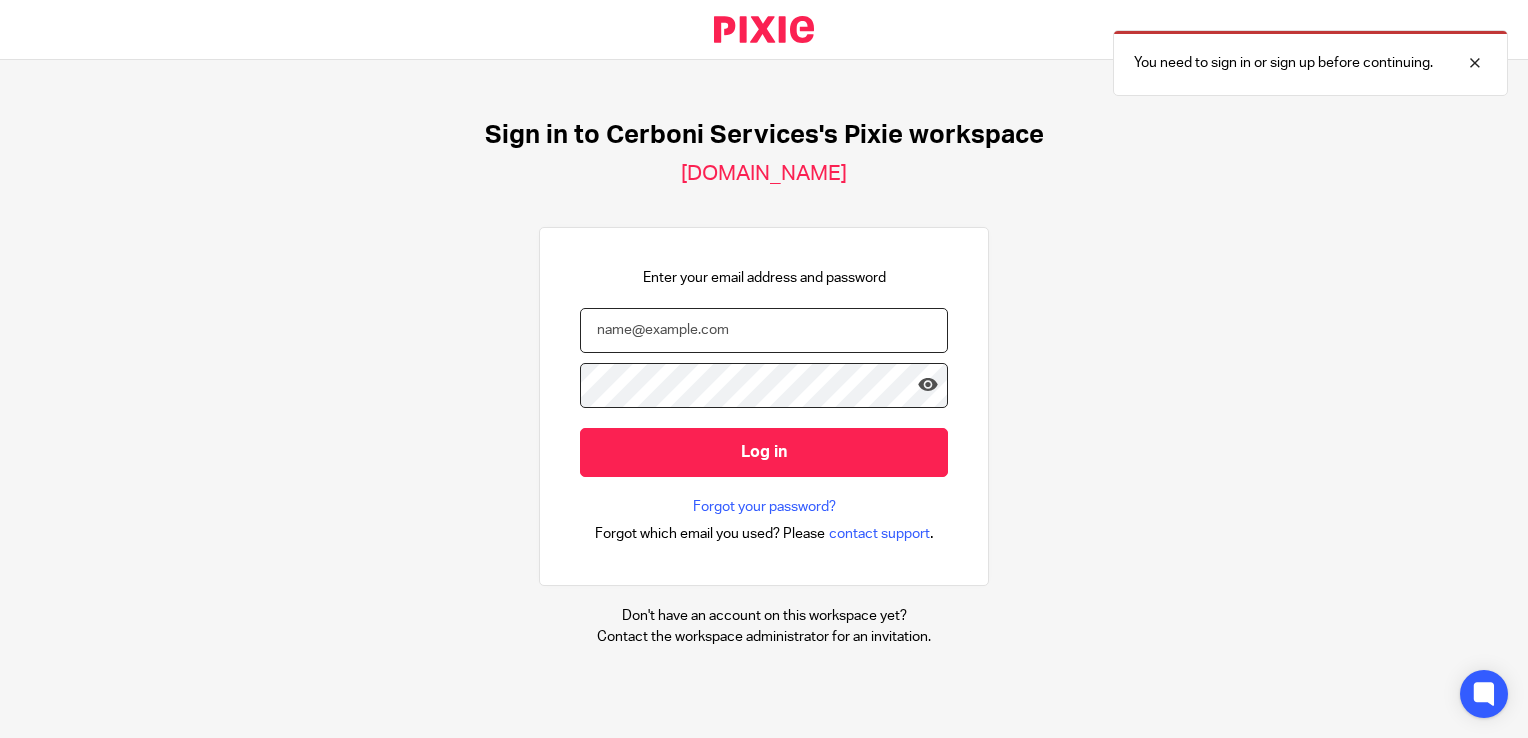 click at bounding box center [764, 330] 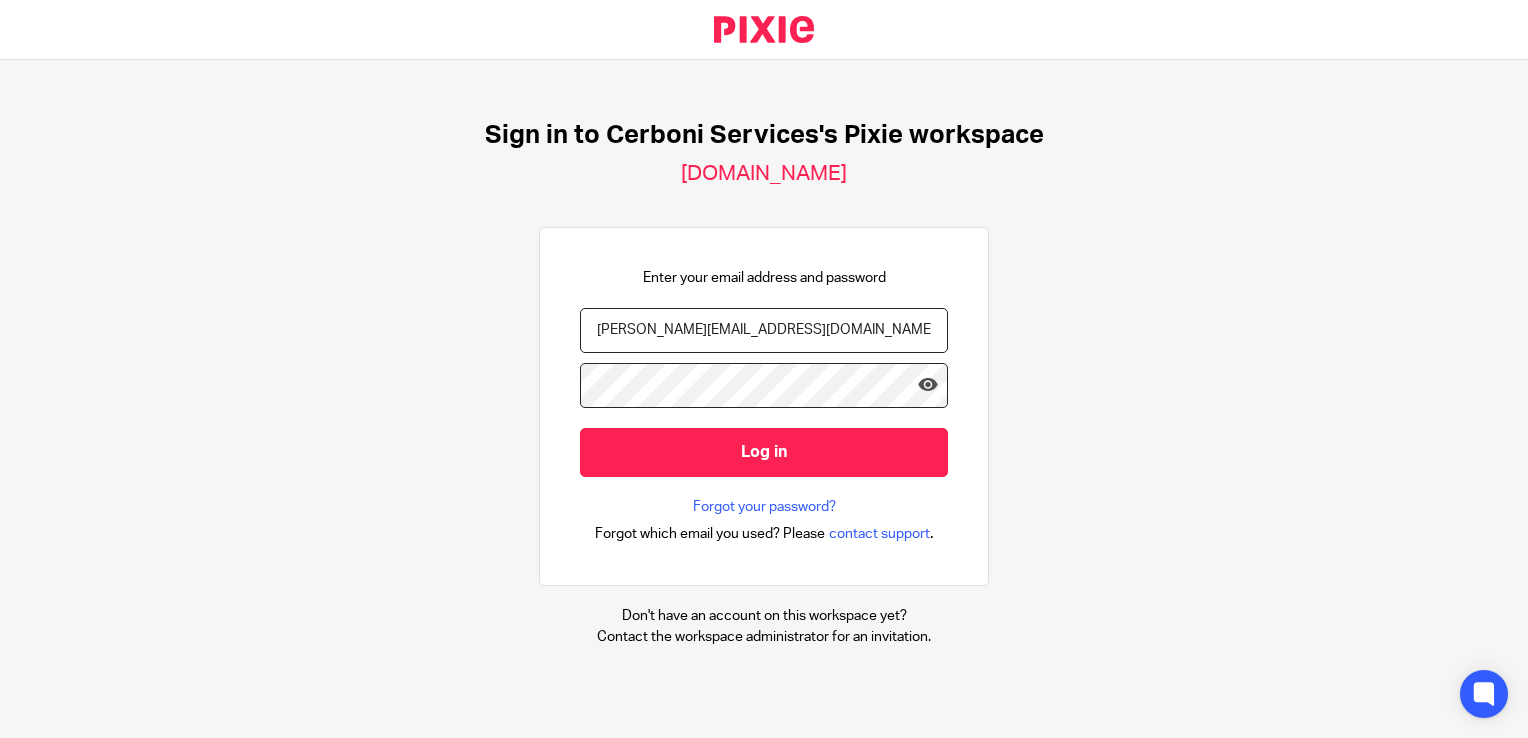 type on "[PERSON_NAME][EMAIL_ADDRESS][DOMAIN_NAME]" 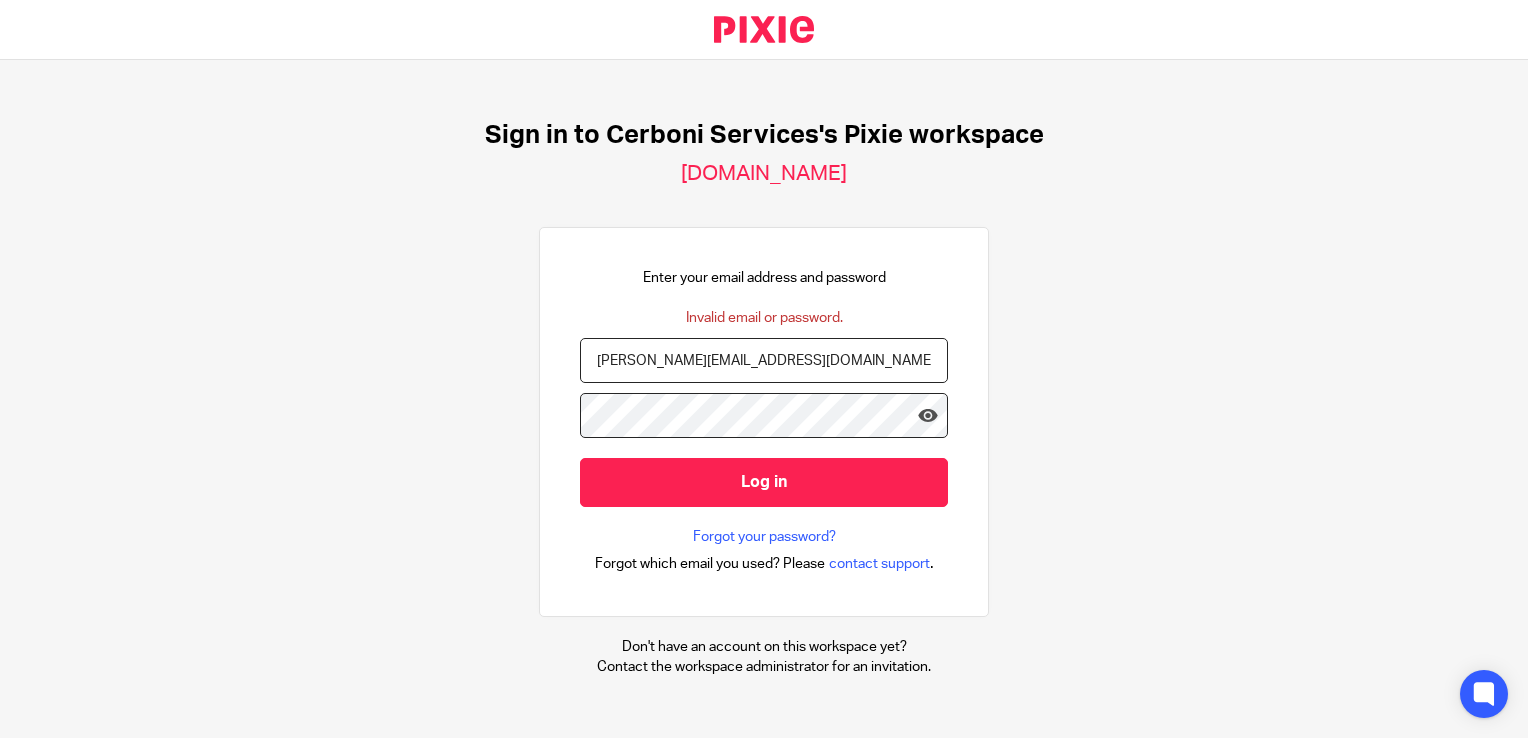 scroll, scrollTop: 0, scrollLeft: 0, axis: both 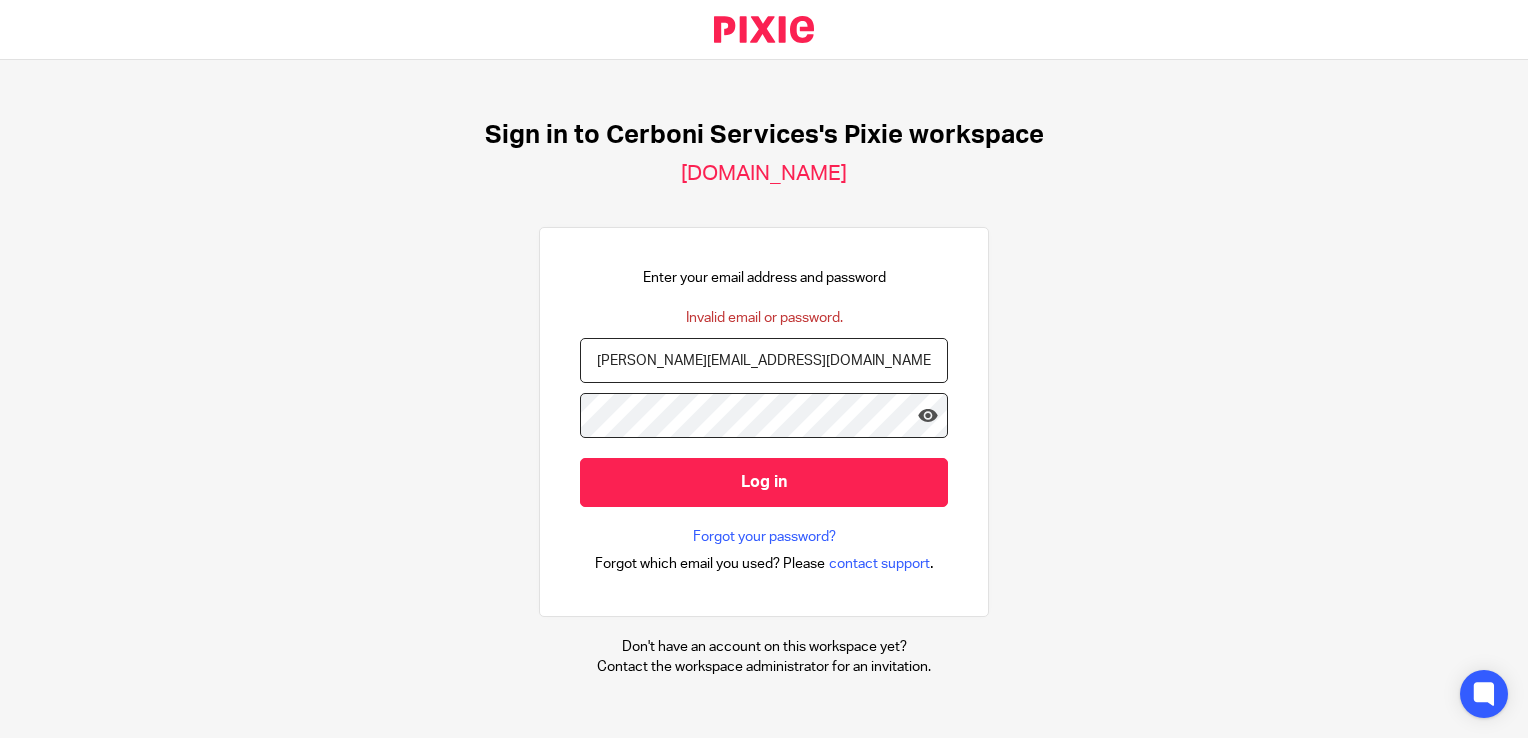 click on "Log in" at bounding box center (764, 482) 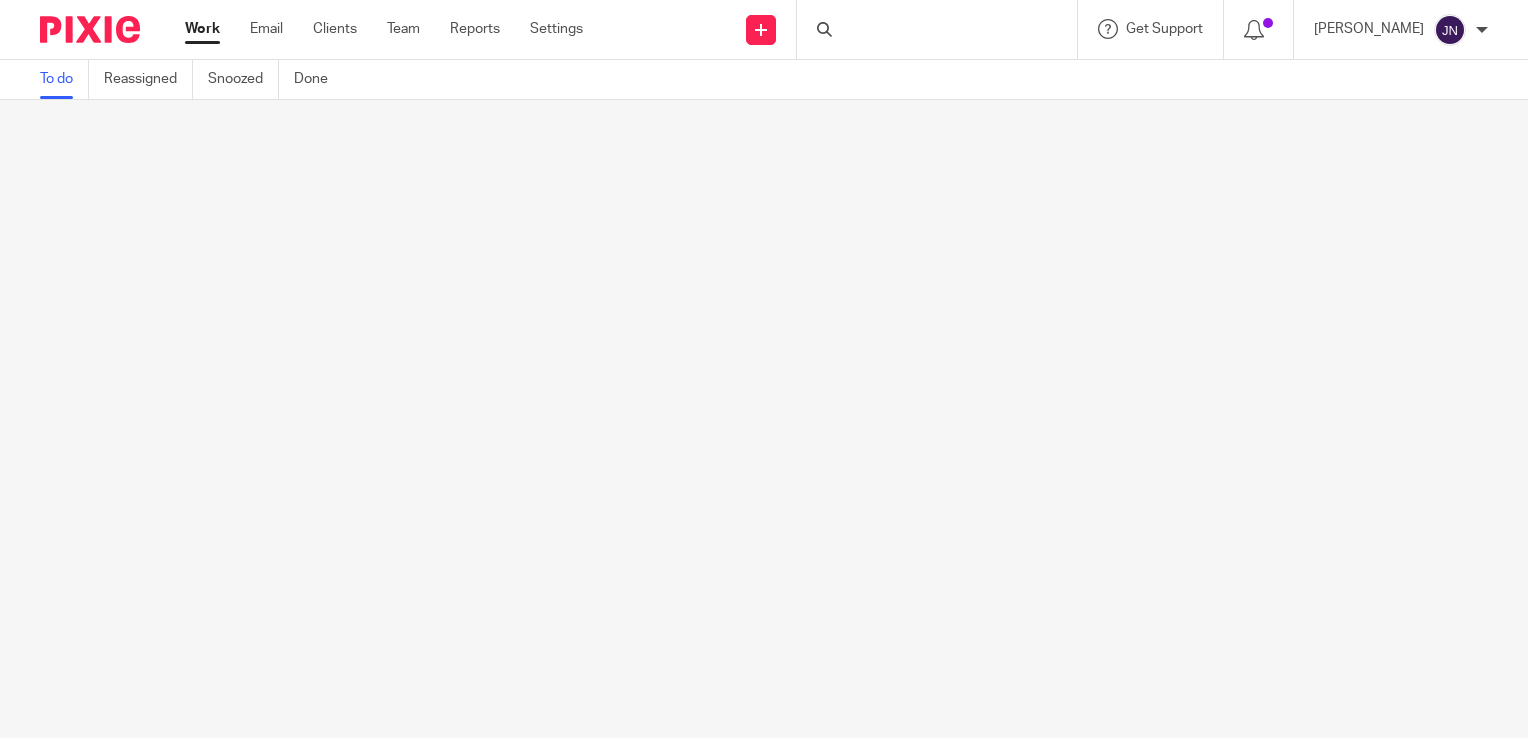 scroll, scrollTop: 0, scrollLeft: 0, axis: both 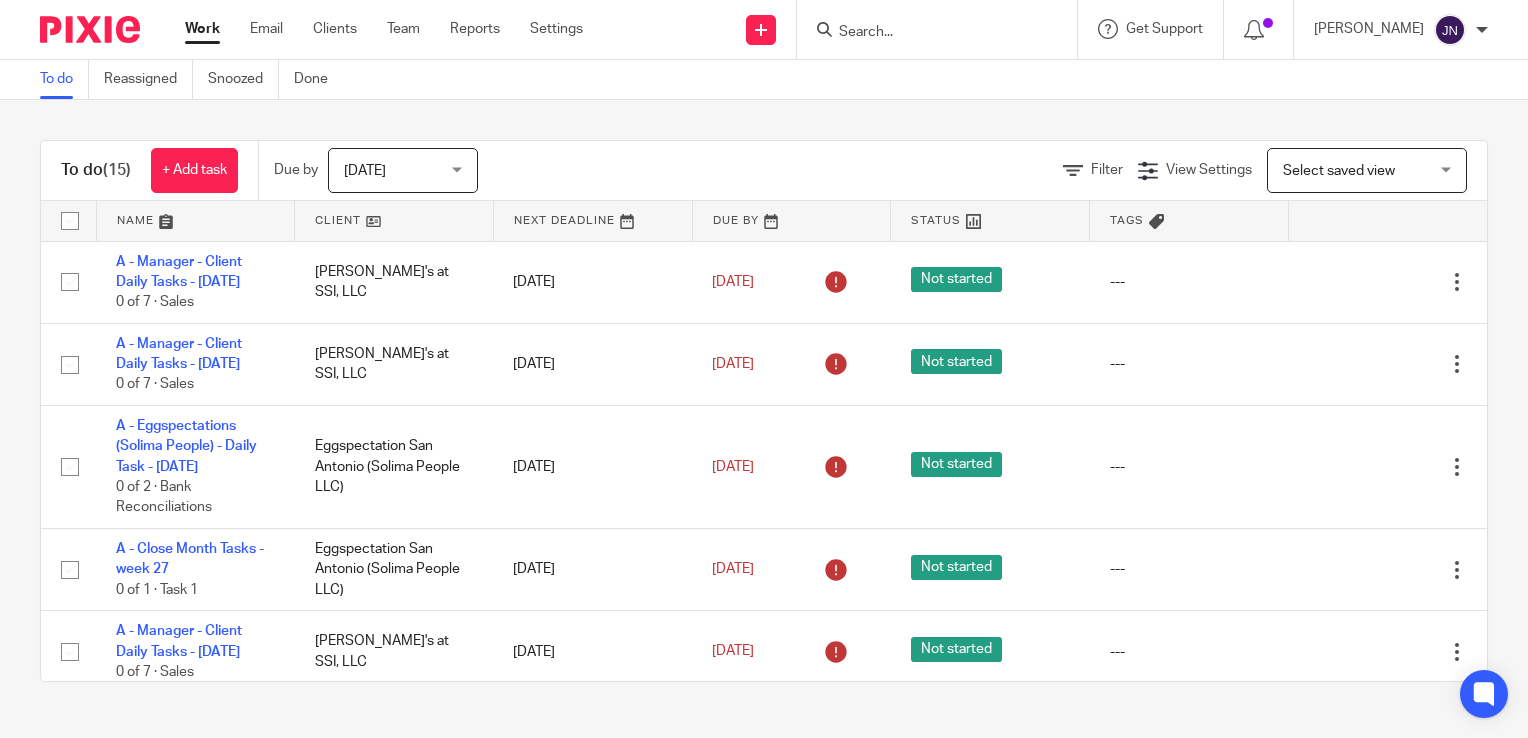 click on "[PERSON_NAME]" at bounding box center [1401, 30] 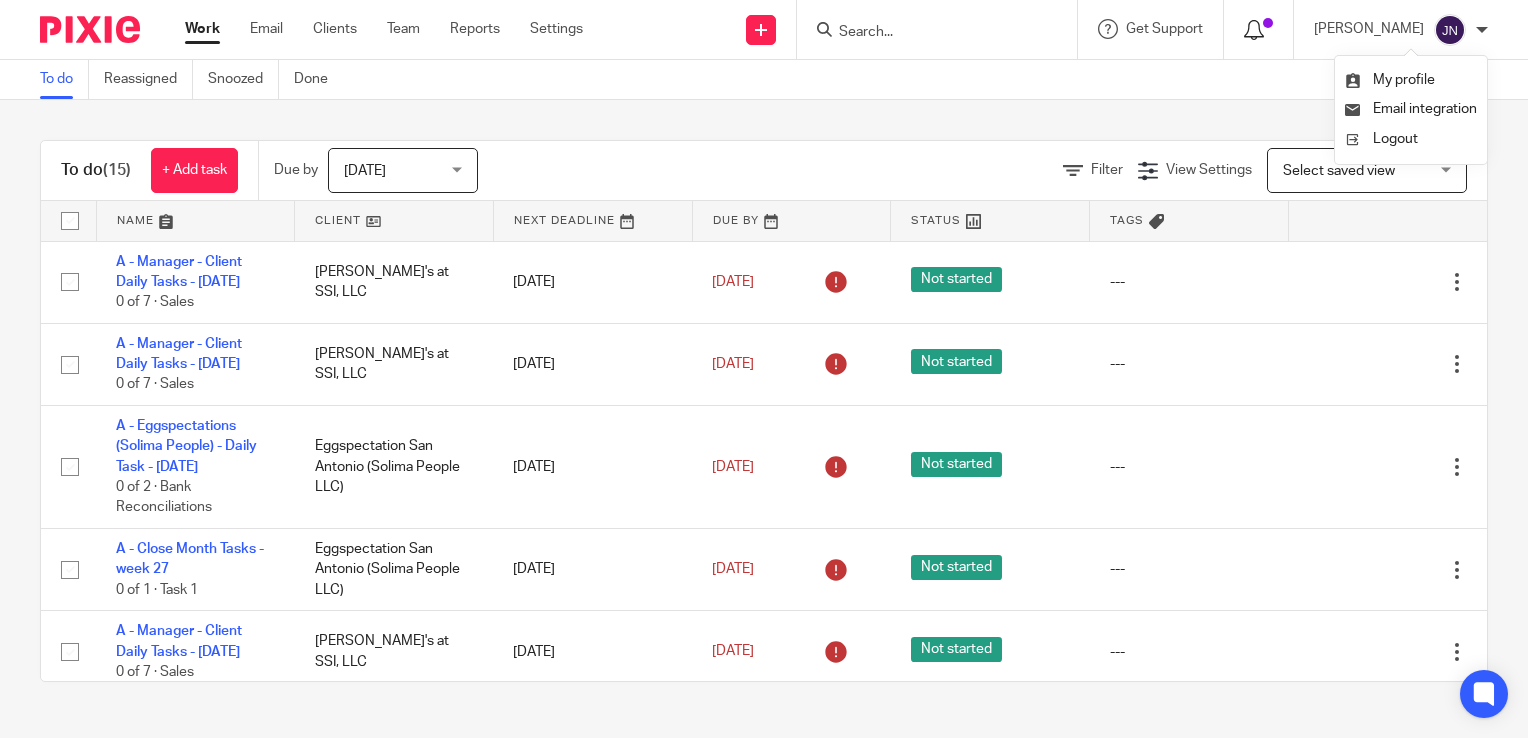 click at bounding box center [1254, 30] 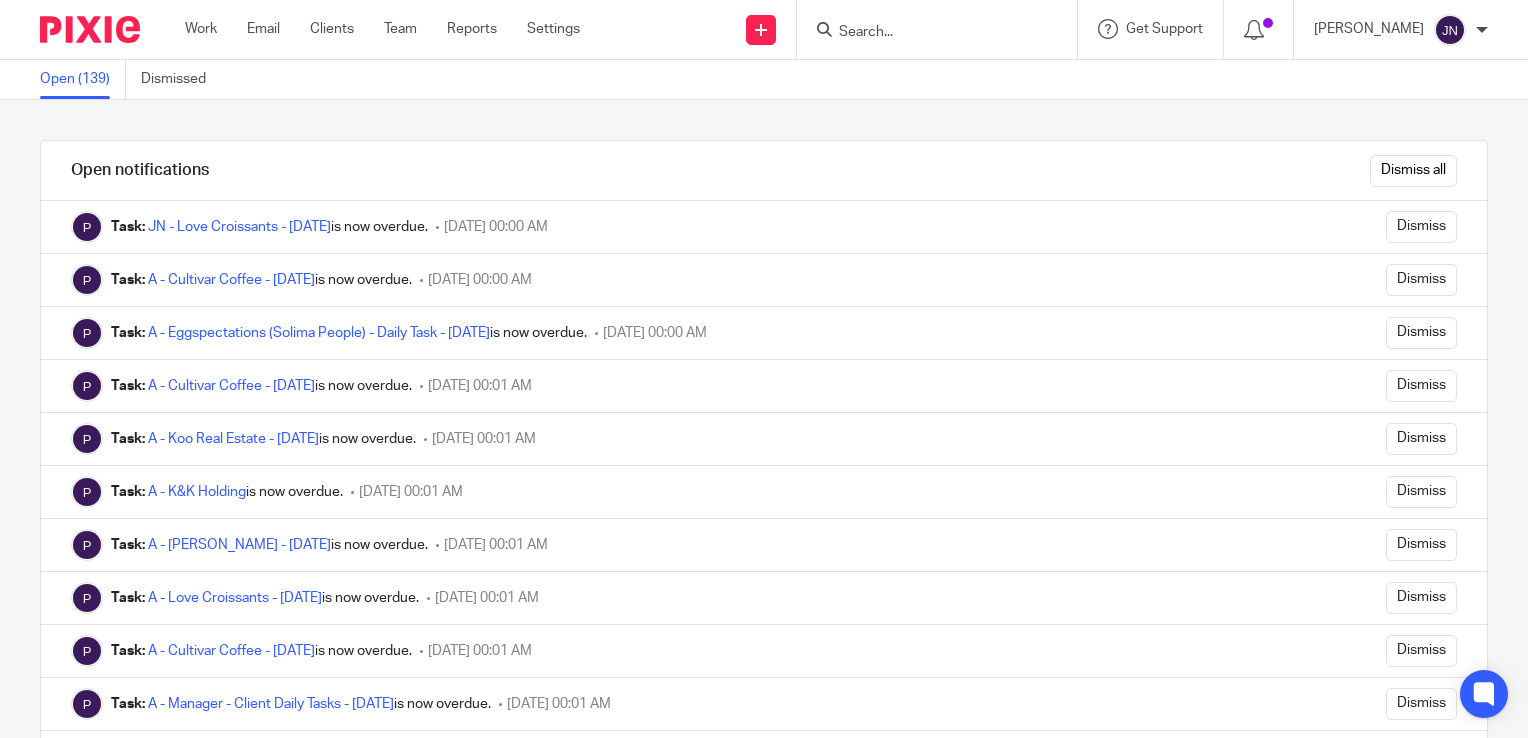 scroll, scrollTop: 0, scrollLeft: 0, axis: both 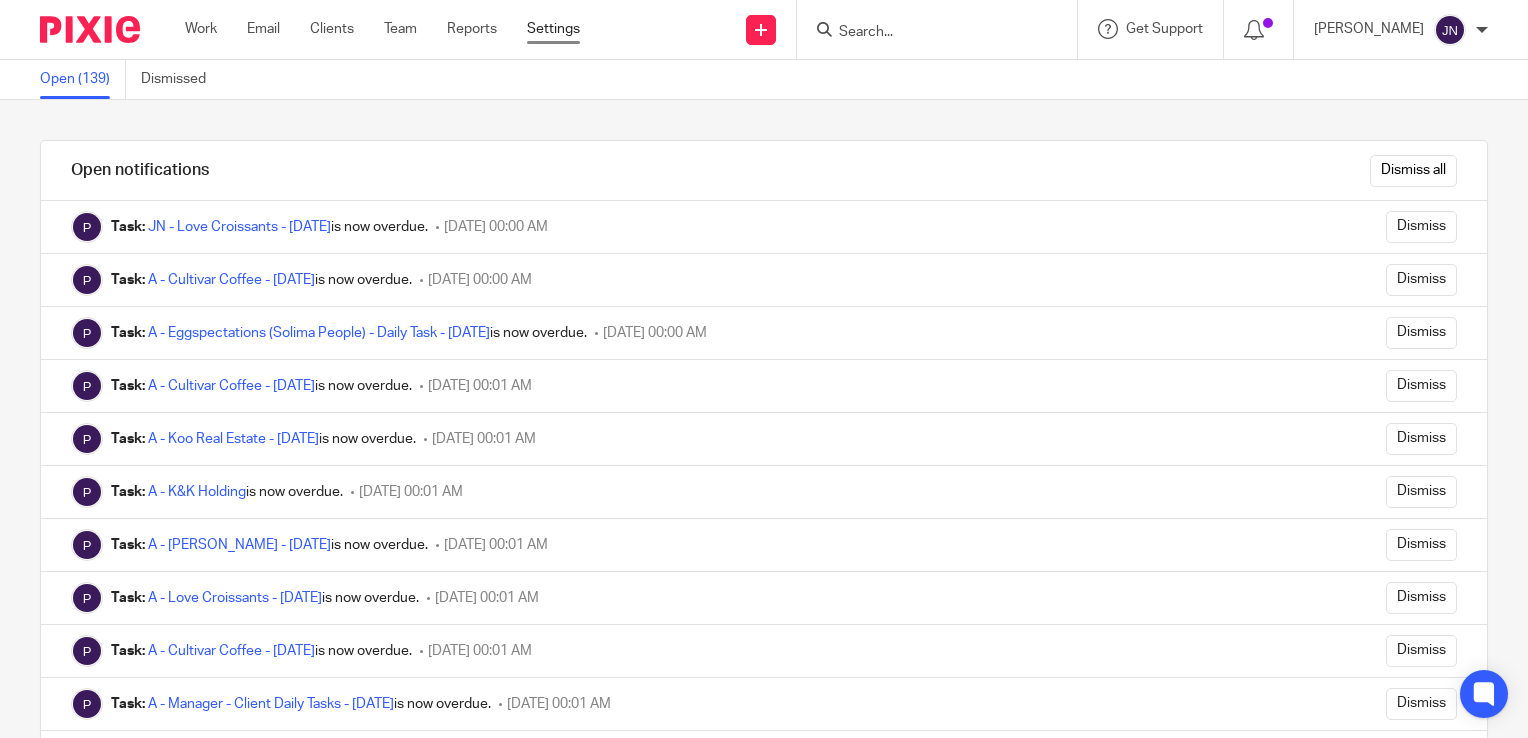 click on "Settings" at bounding box center (553, 29) 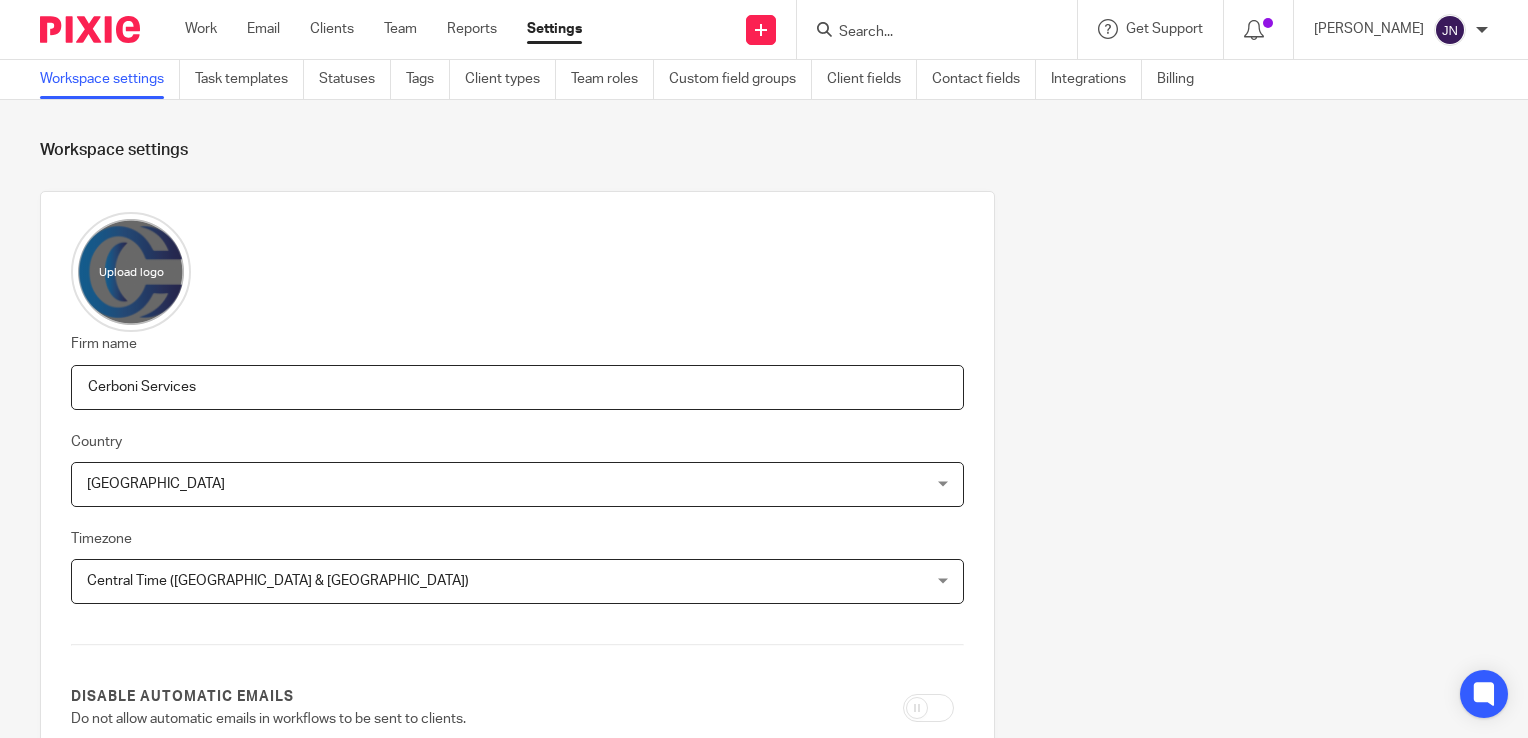 scroll, scrollTop: 0, scrollLeft: 0, axis: both 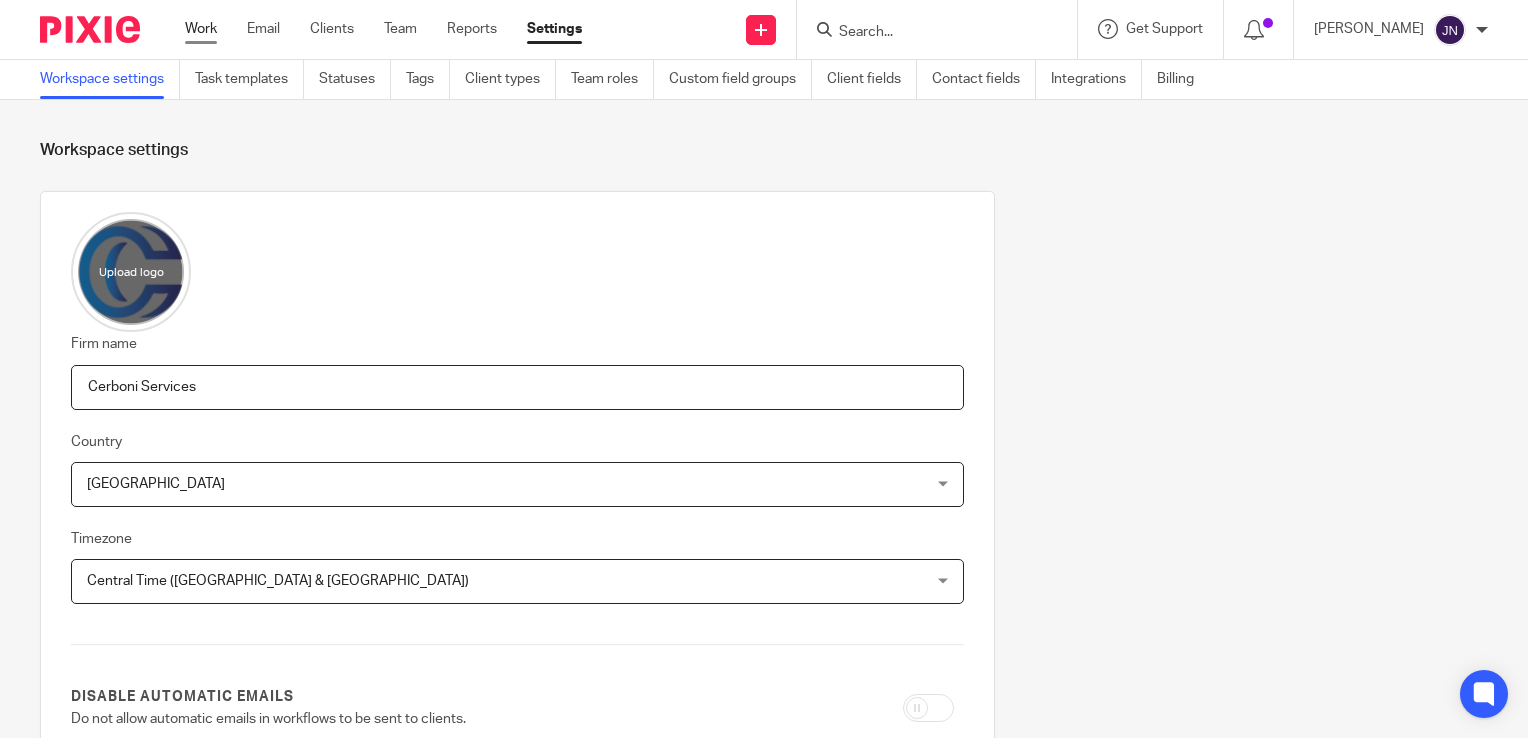 click on "Work" at bounding box center (201, 29) 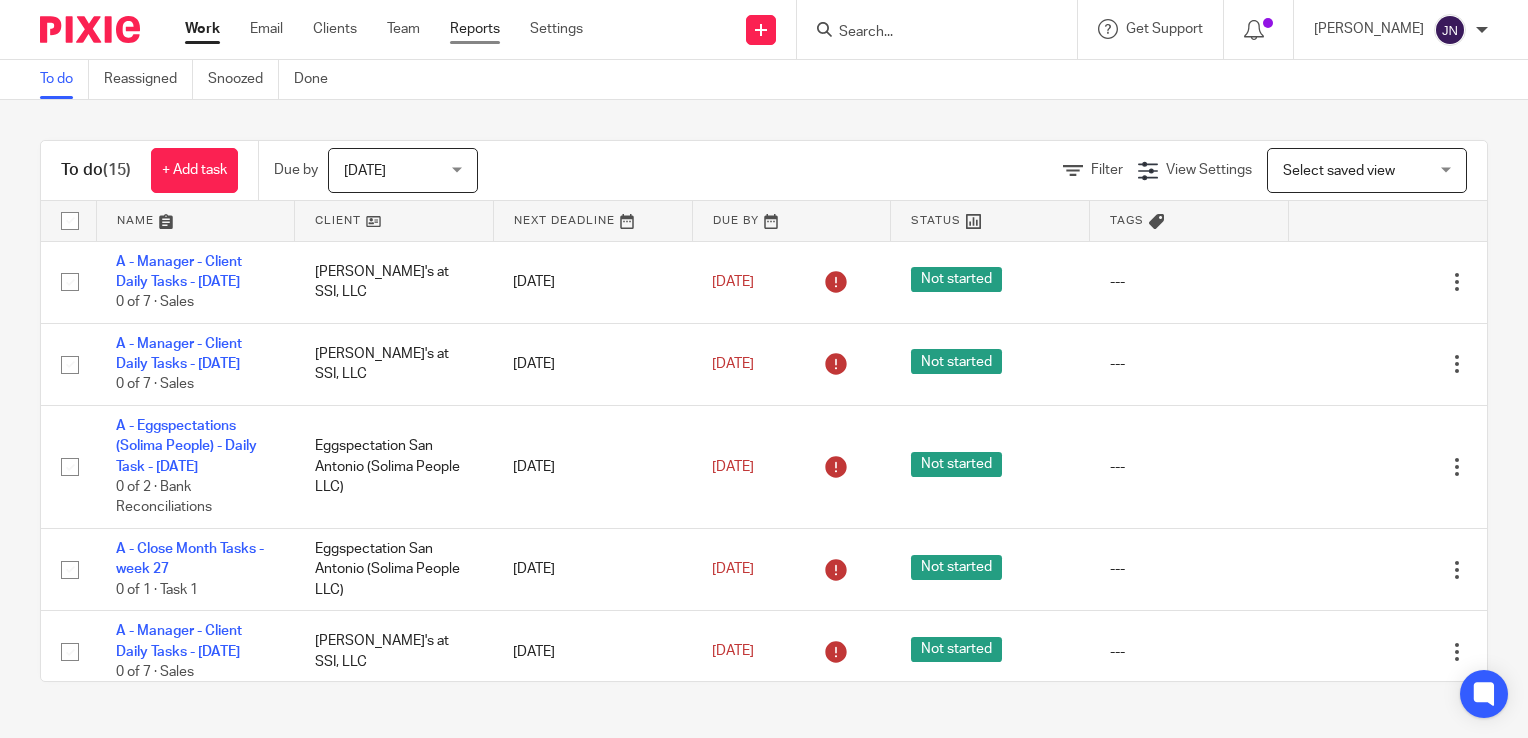 scroll, scrollTop: 0, scrollLeft: 0, axis: both 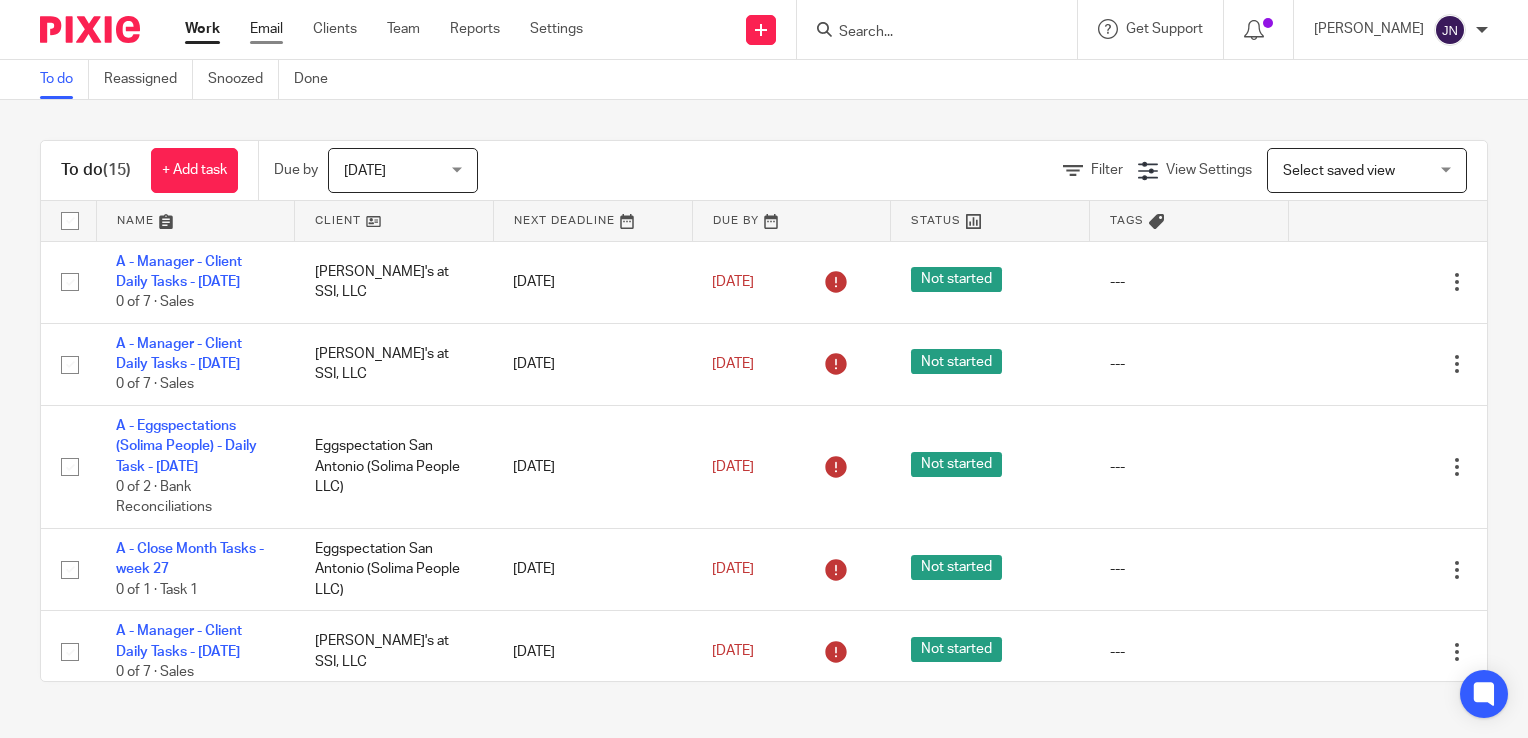 click on "Email" at bounding box center (266, 29) 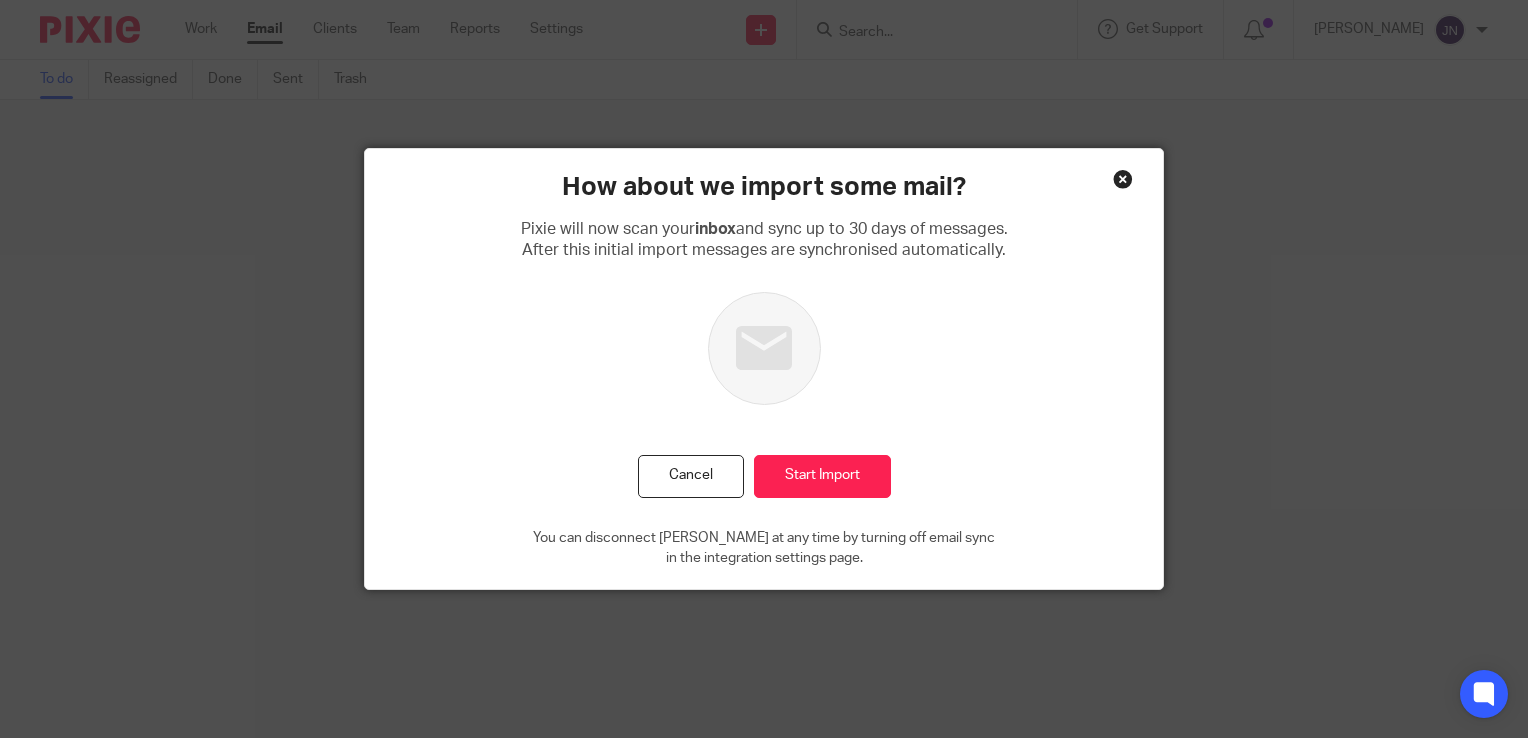 scroll, scrollTop: 0, scrollLeft: 0, axis: both 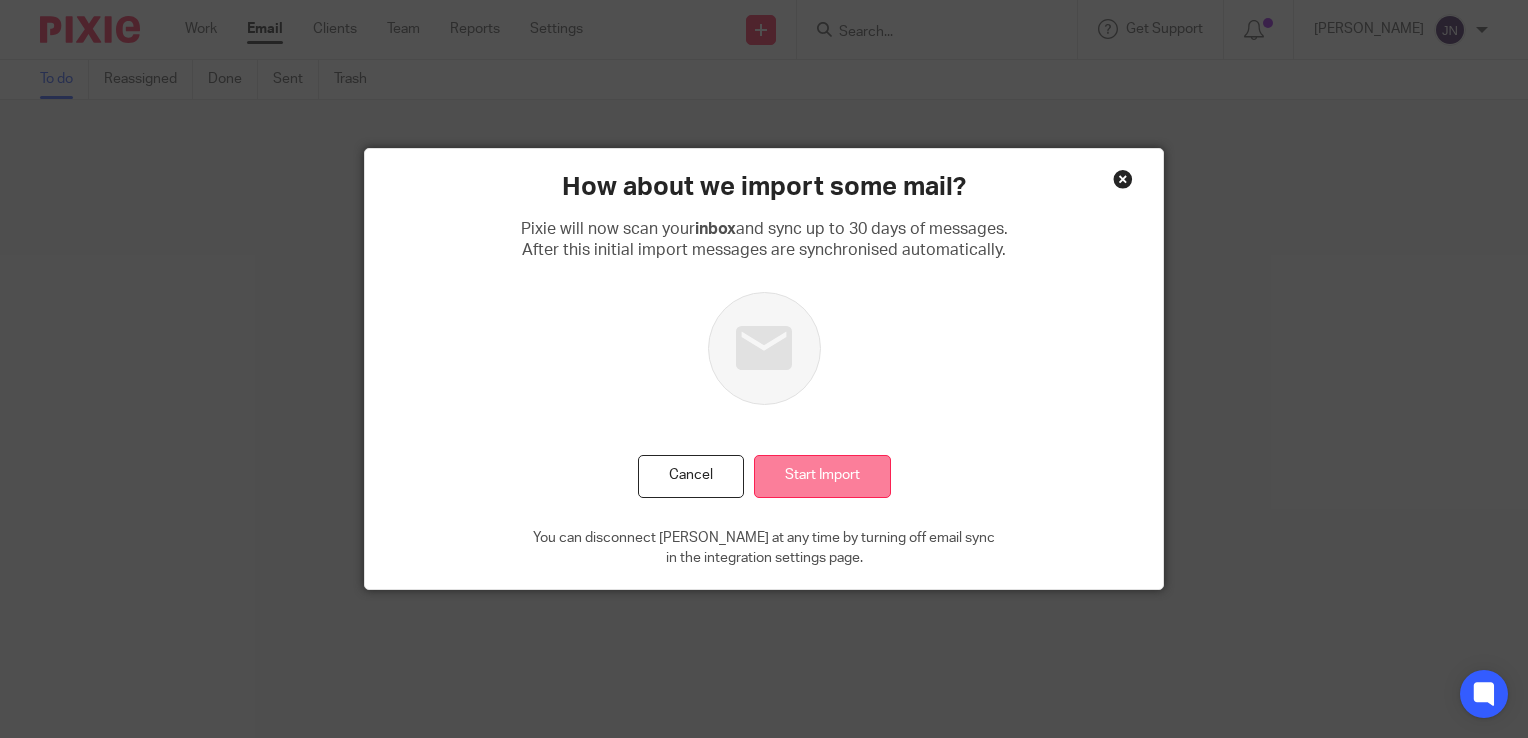 click on "Start Import" at bounding box center (822, 476) 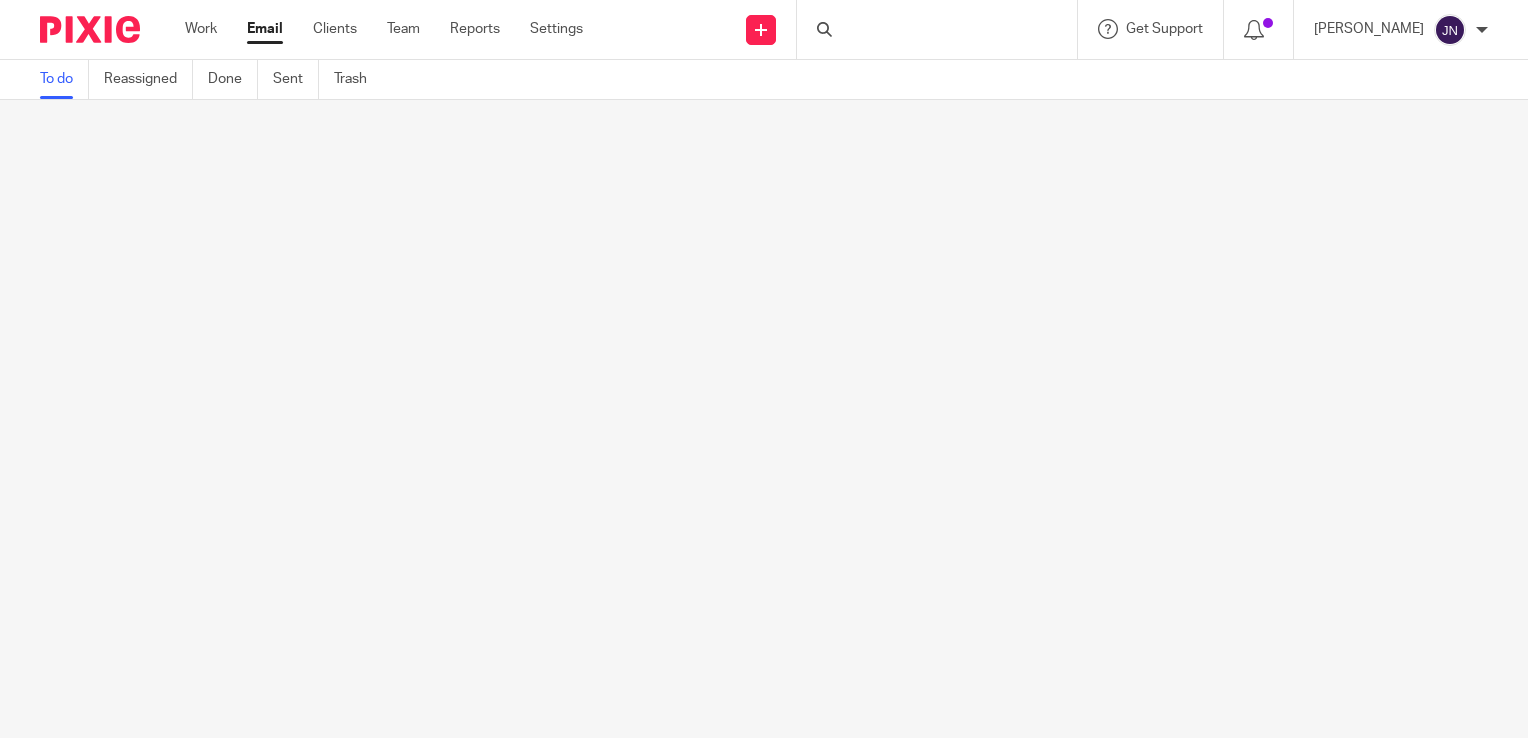 scroll, scrollTop: 0, scrollLeft: 0, axis: both 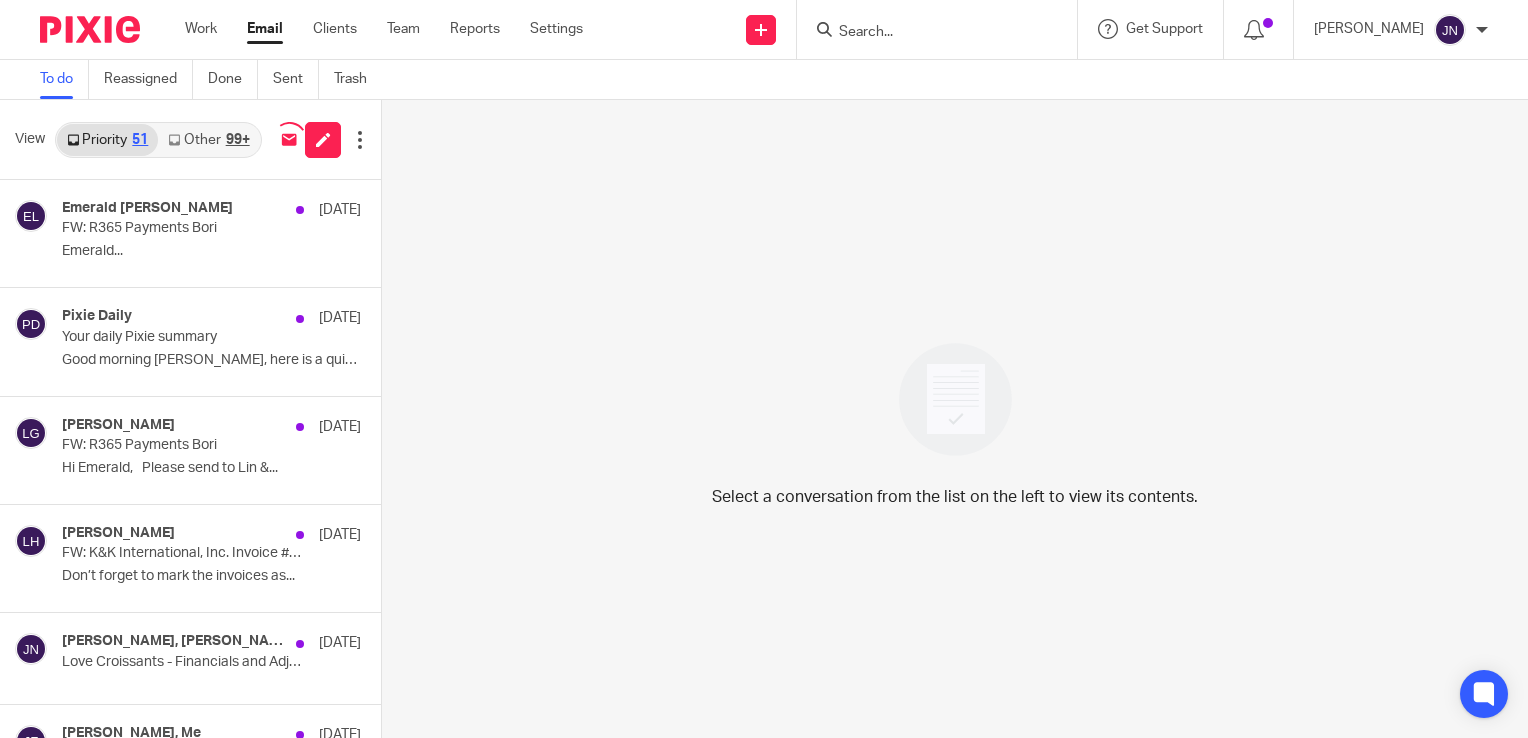 click at bounding box center [937, 29] 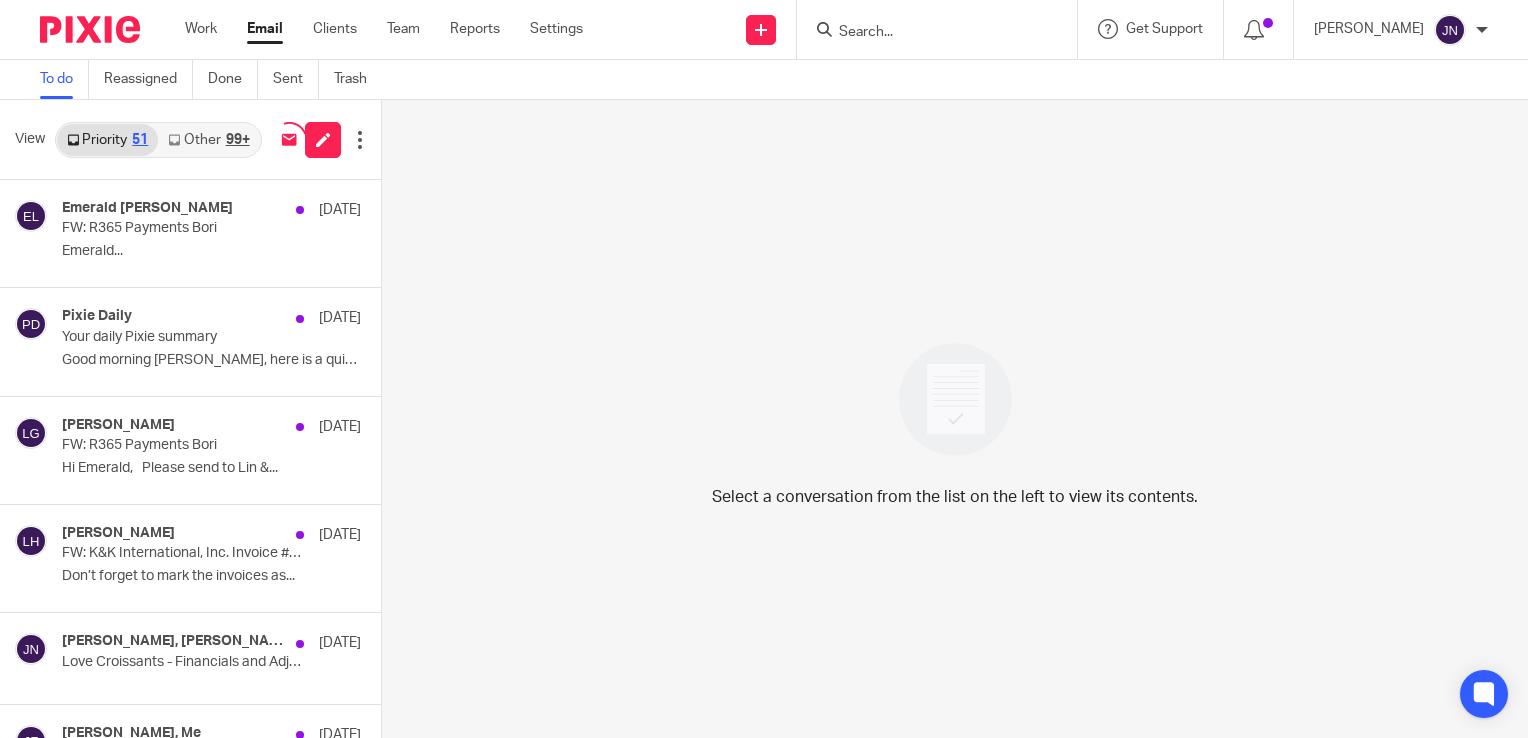click at bounding box center [943, 29] 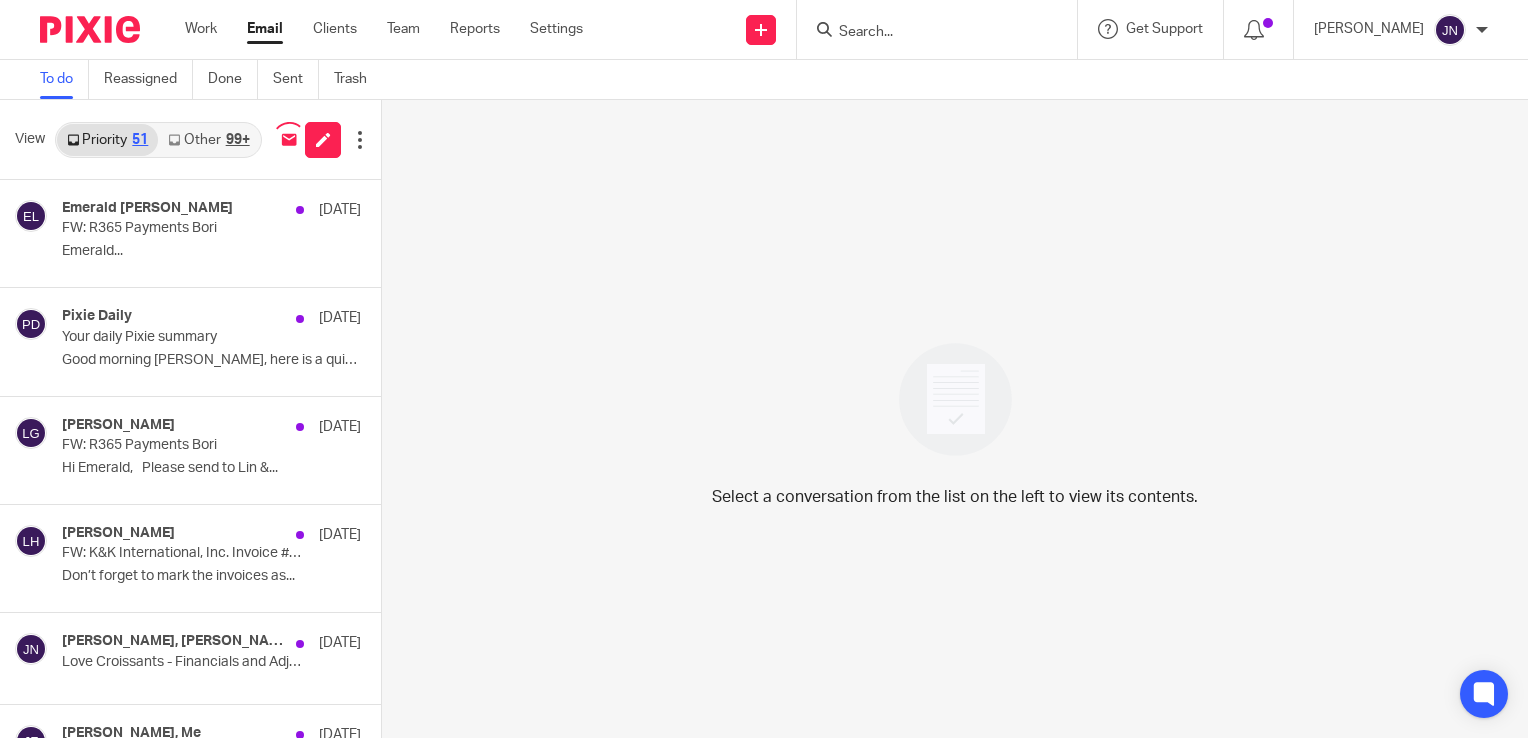 click at bounding box center [927, 33] 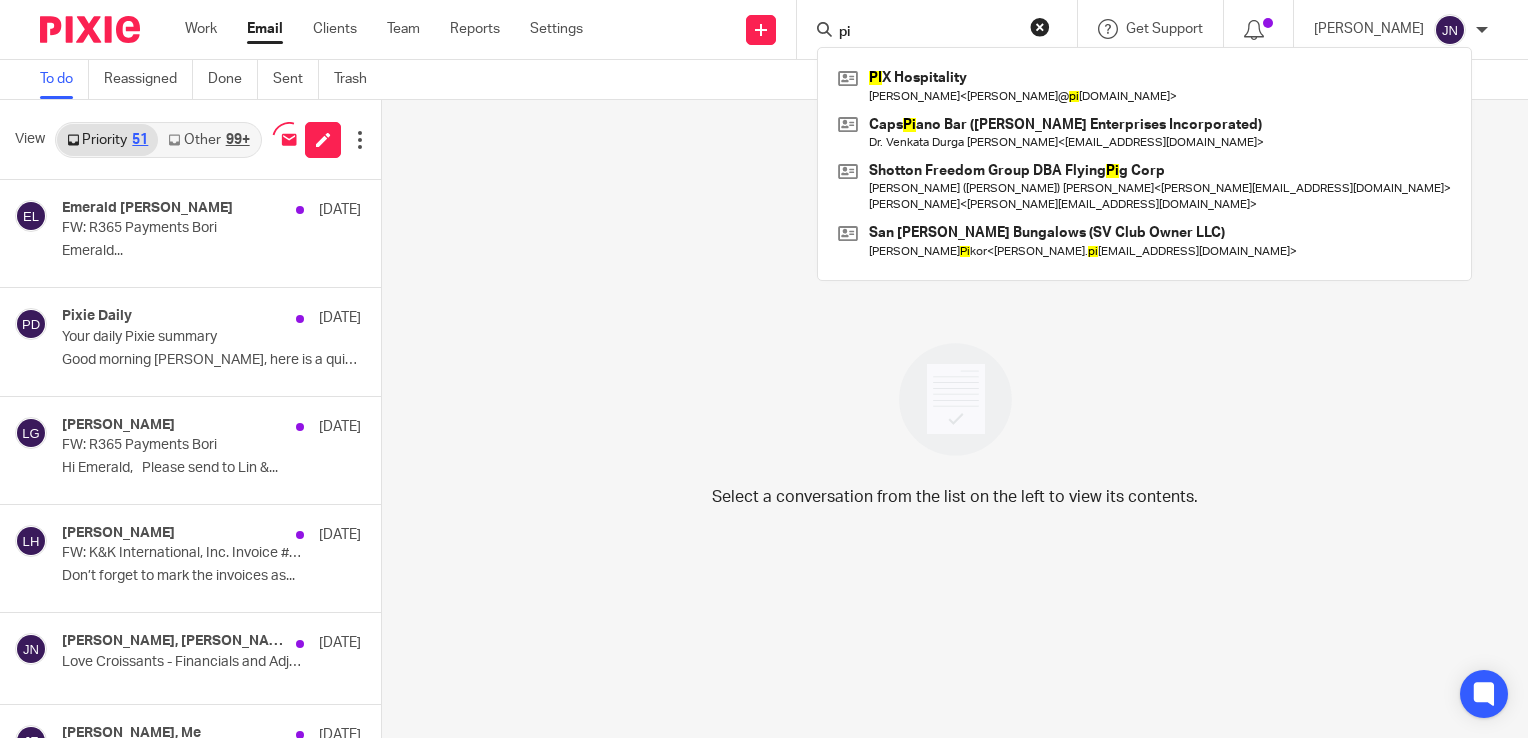 type on "p" 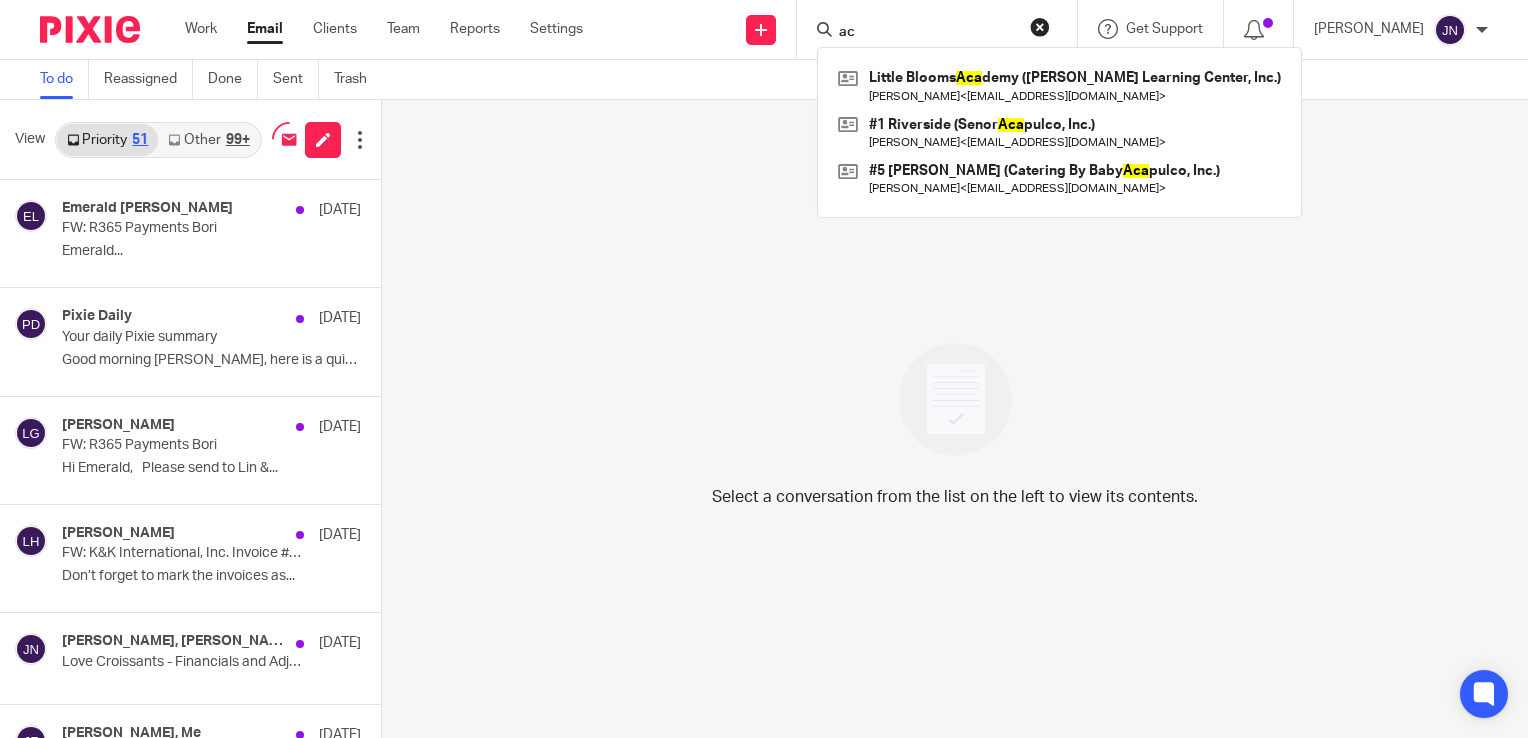 type on "a" 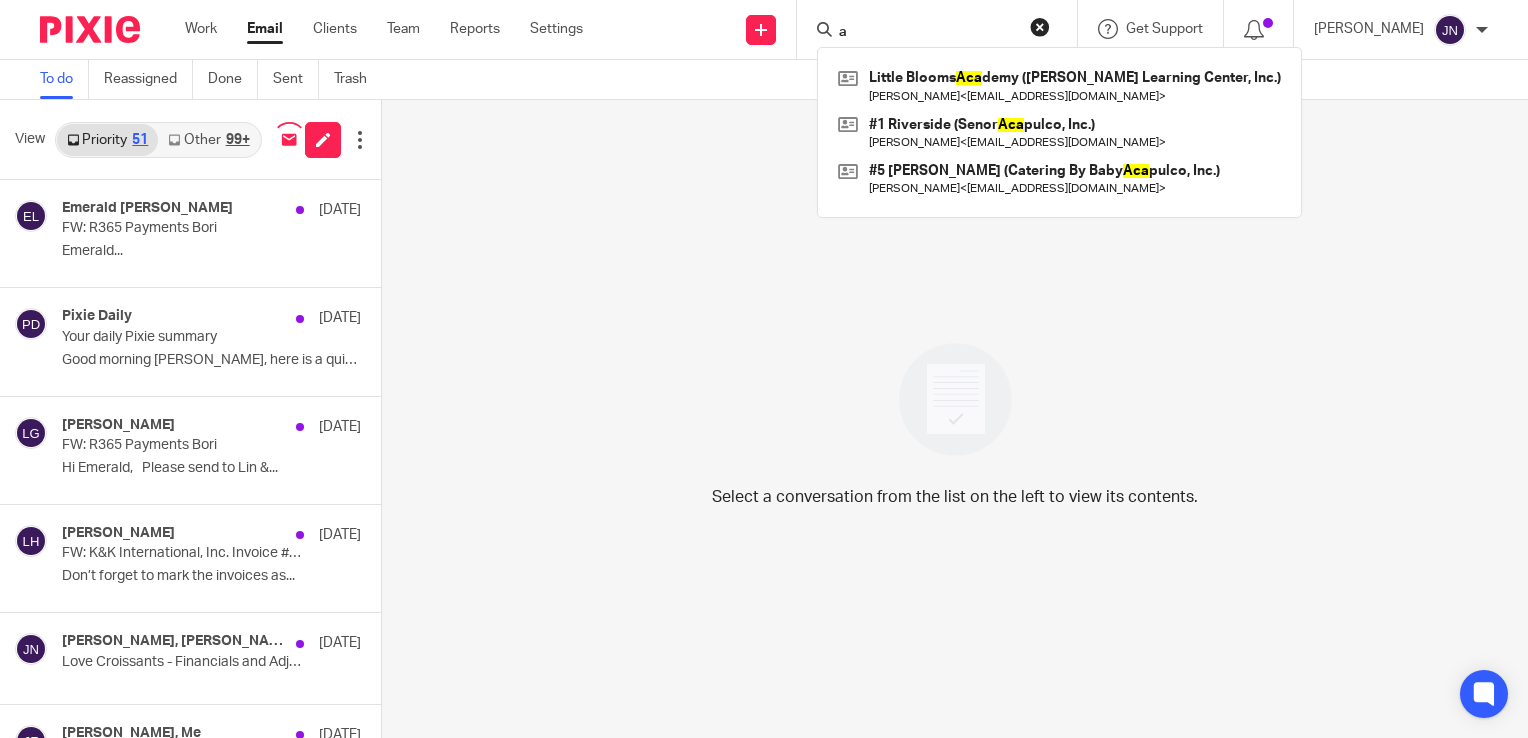 type 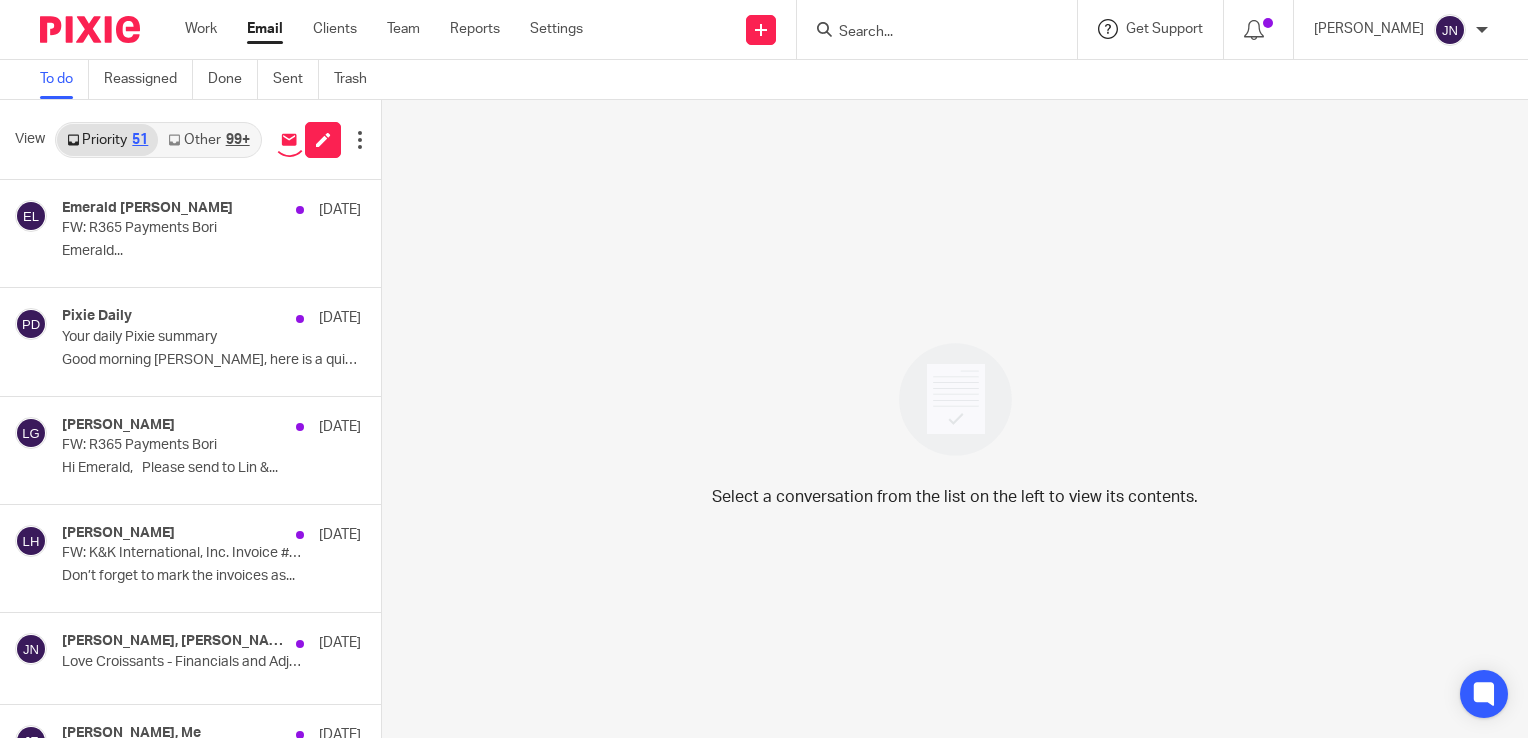 click at bounding box center [1108, 29] 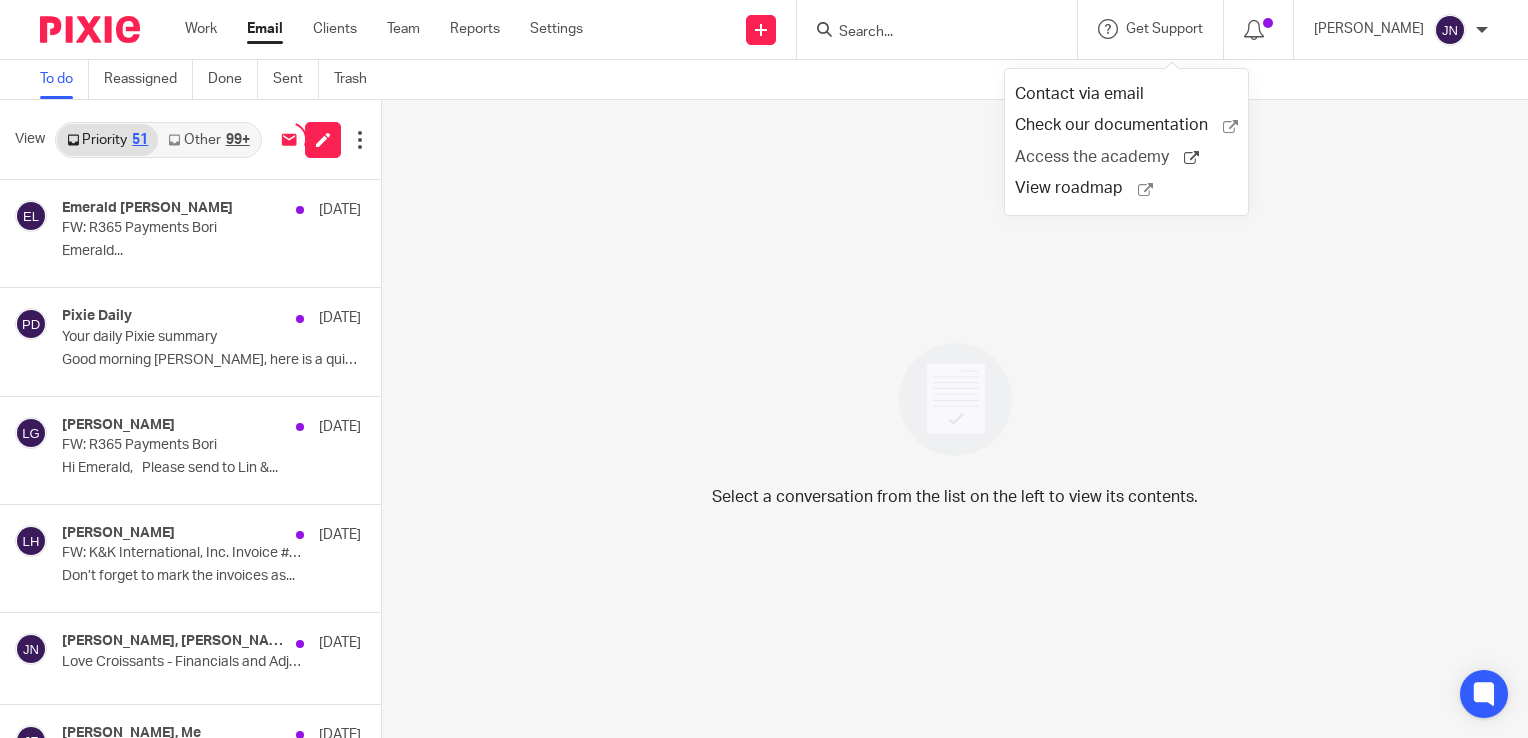 click on "Access the academy" at bounding box center [1099, 157] 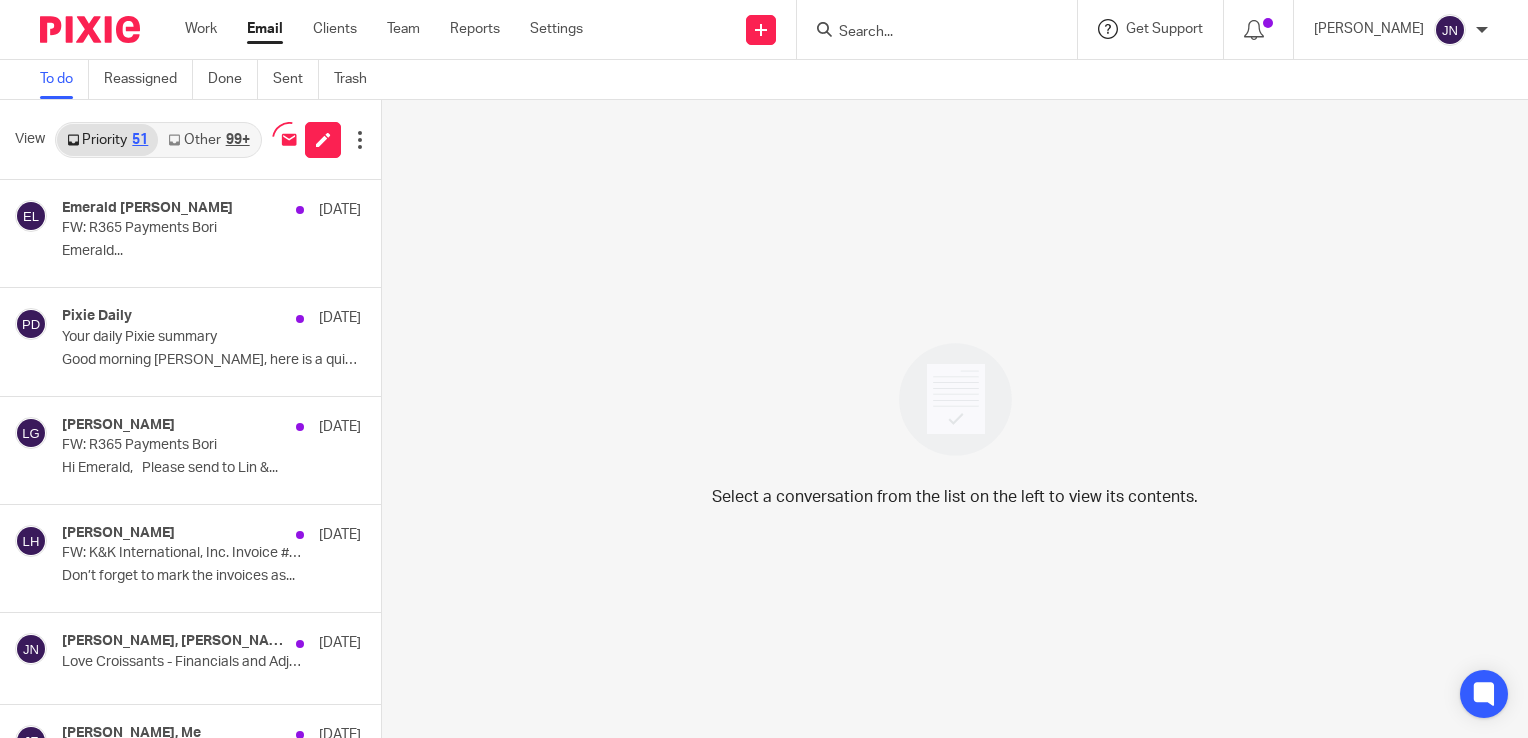 click on "Get Support" at bounding box center [1150, 29] 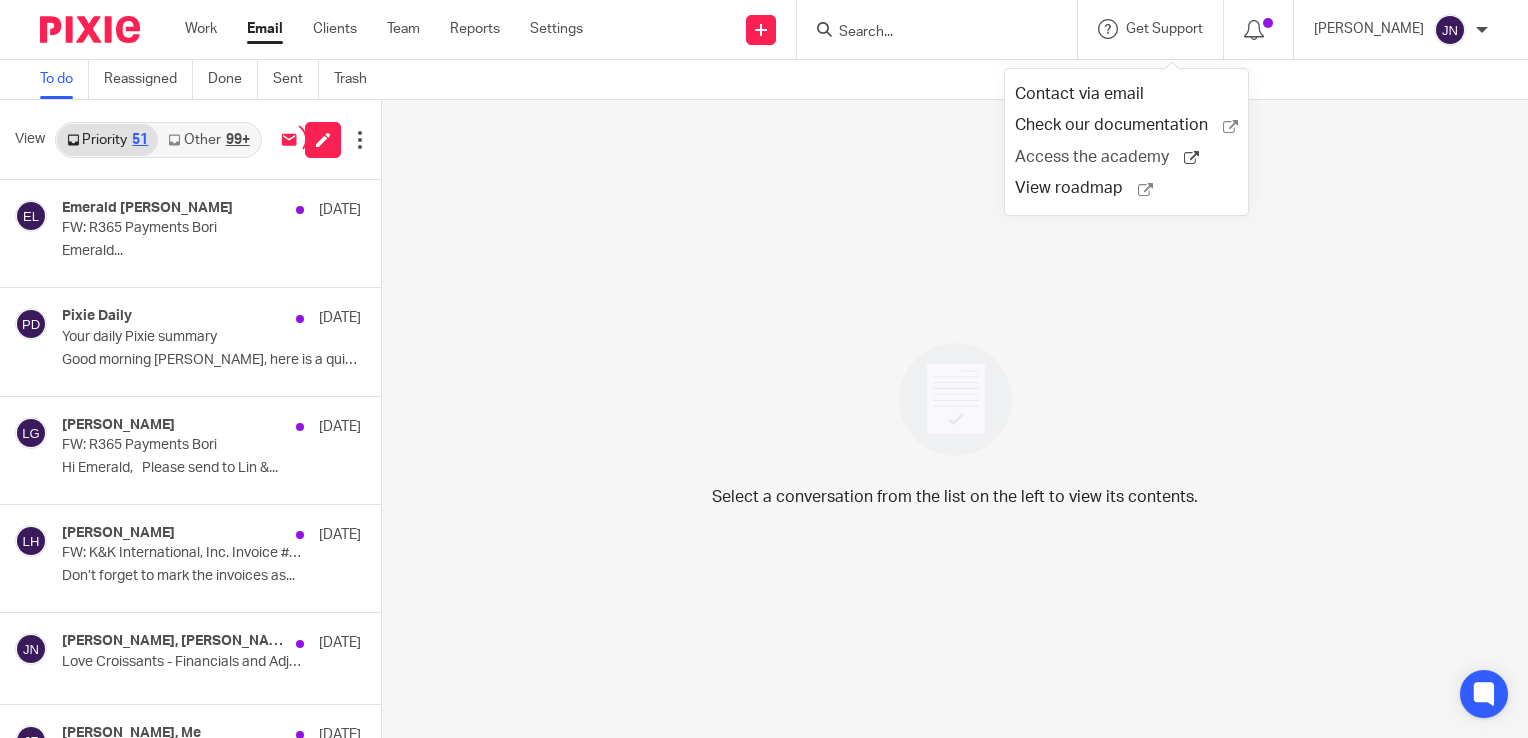 click on "Access the academy" at bounding box center (1099, 157) 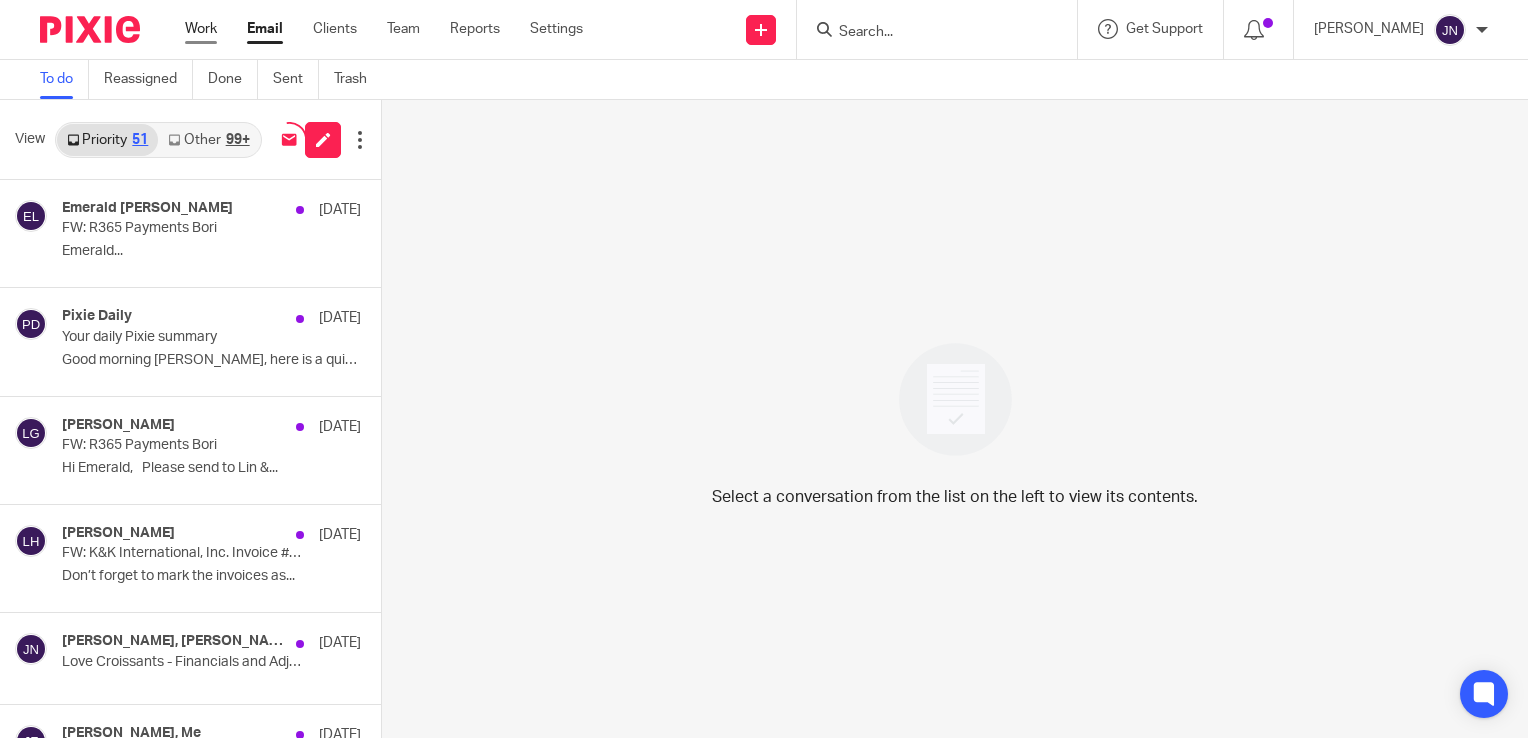 click on "Work" at bounding box center (201, 29) 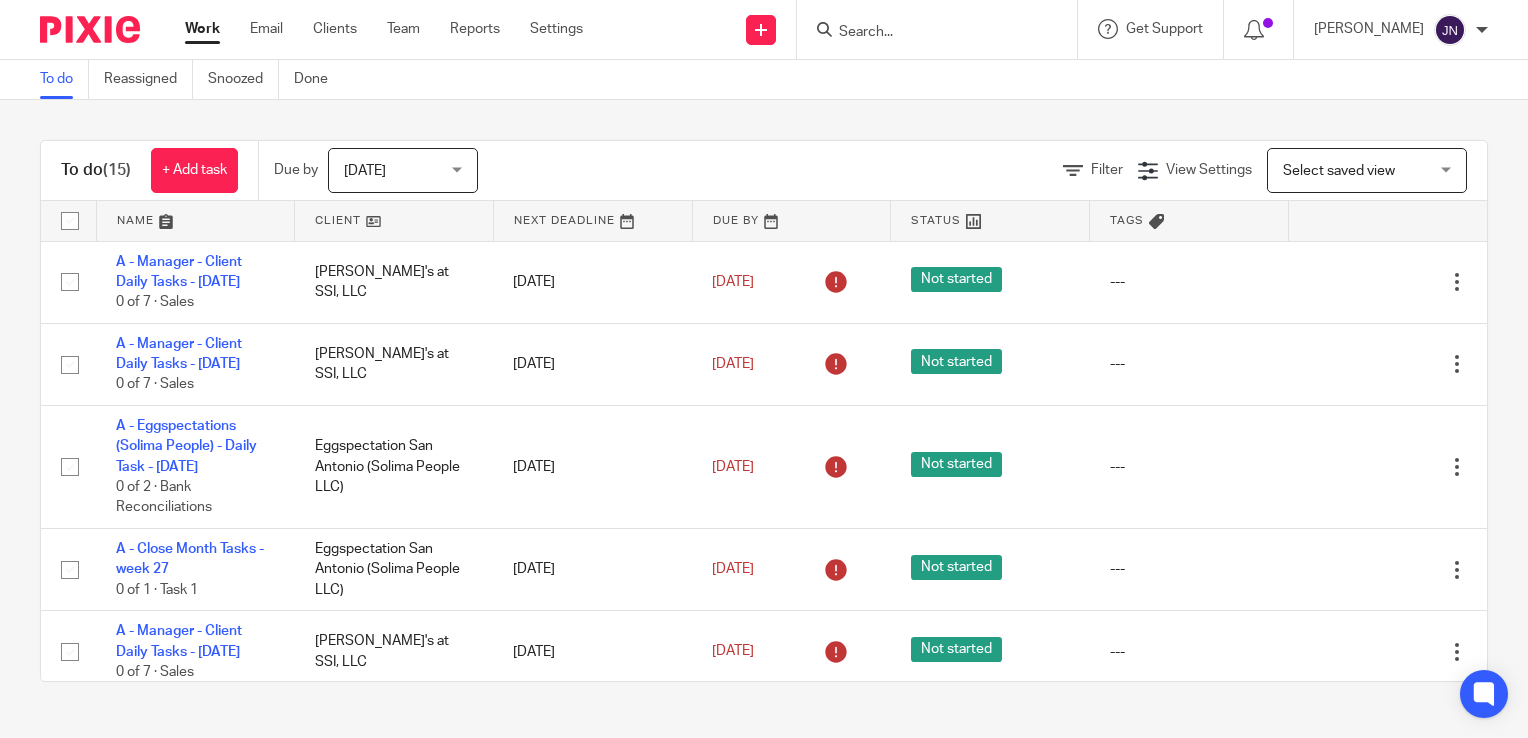 scroll, scrollTop: 0, scrollLeft: 0, axis: both 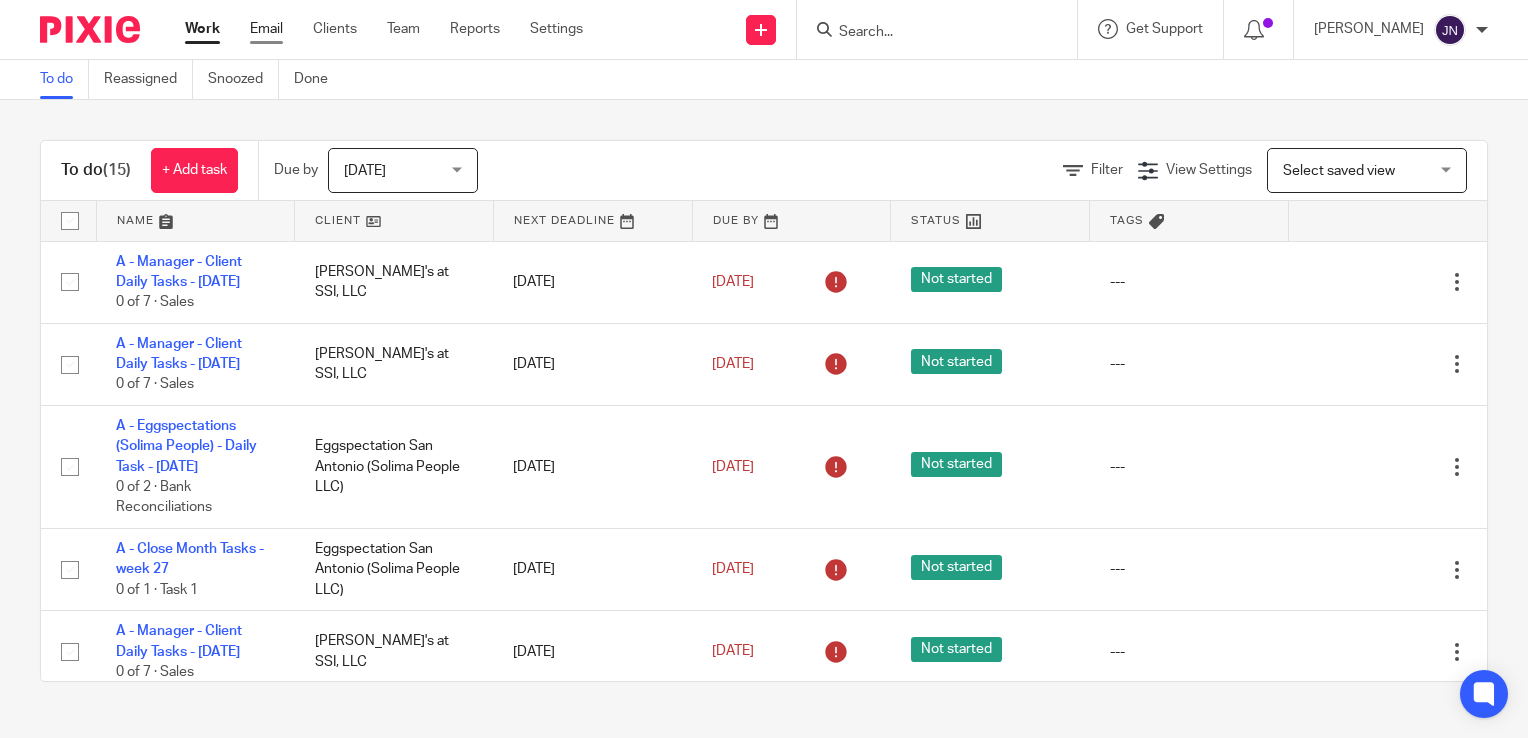 click on "Email" at bounding box center (266, 29) 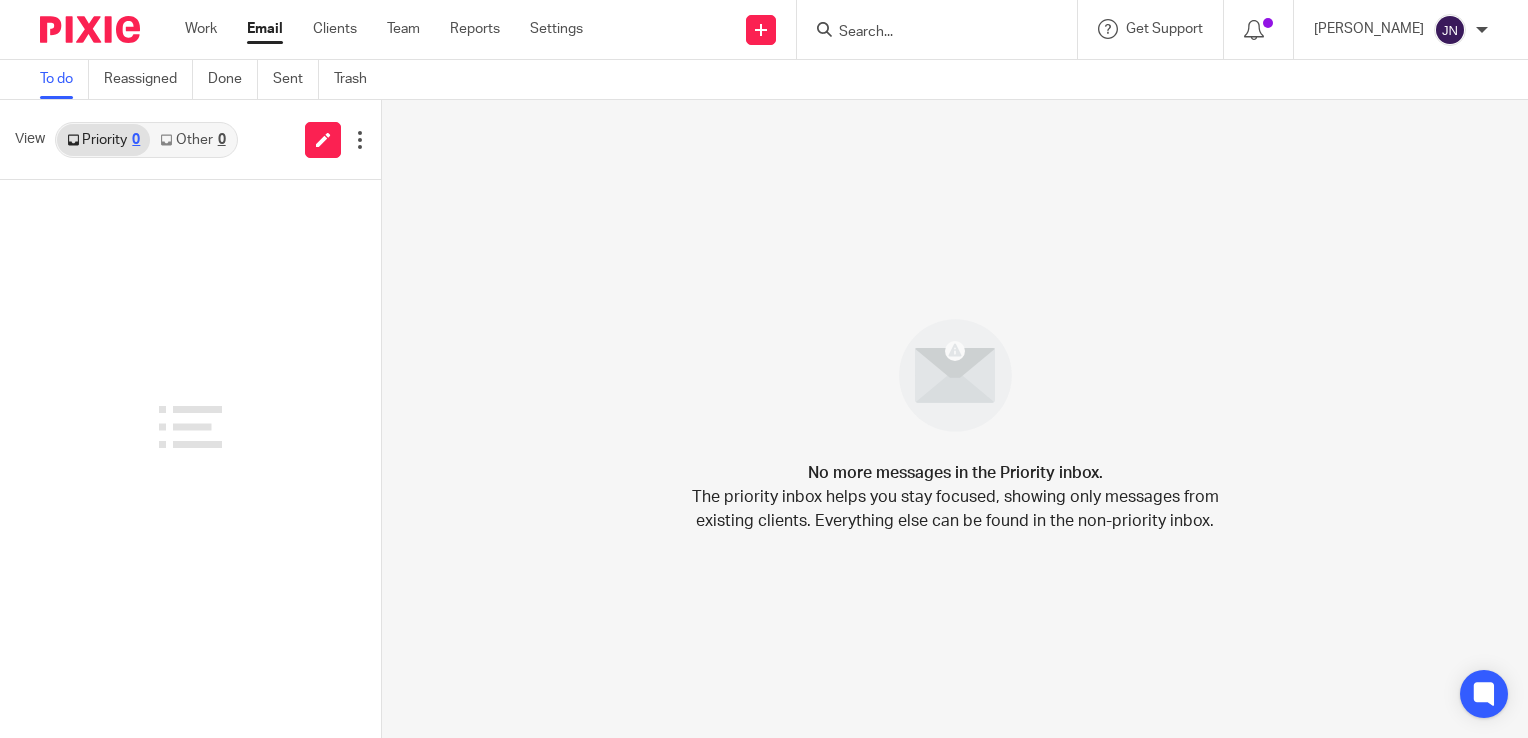 scroll, scrollTop: 0, scrollLeft: 0, axis: both 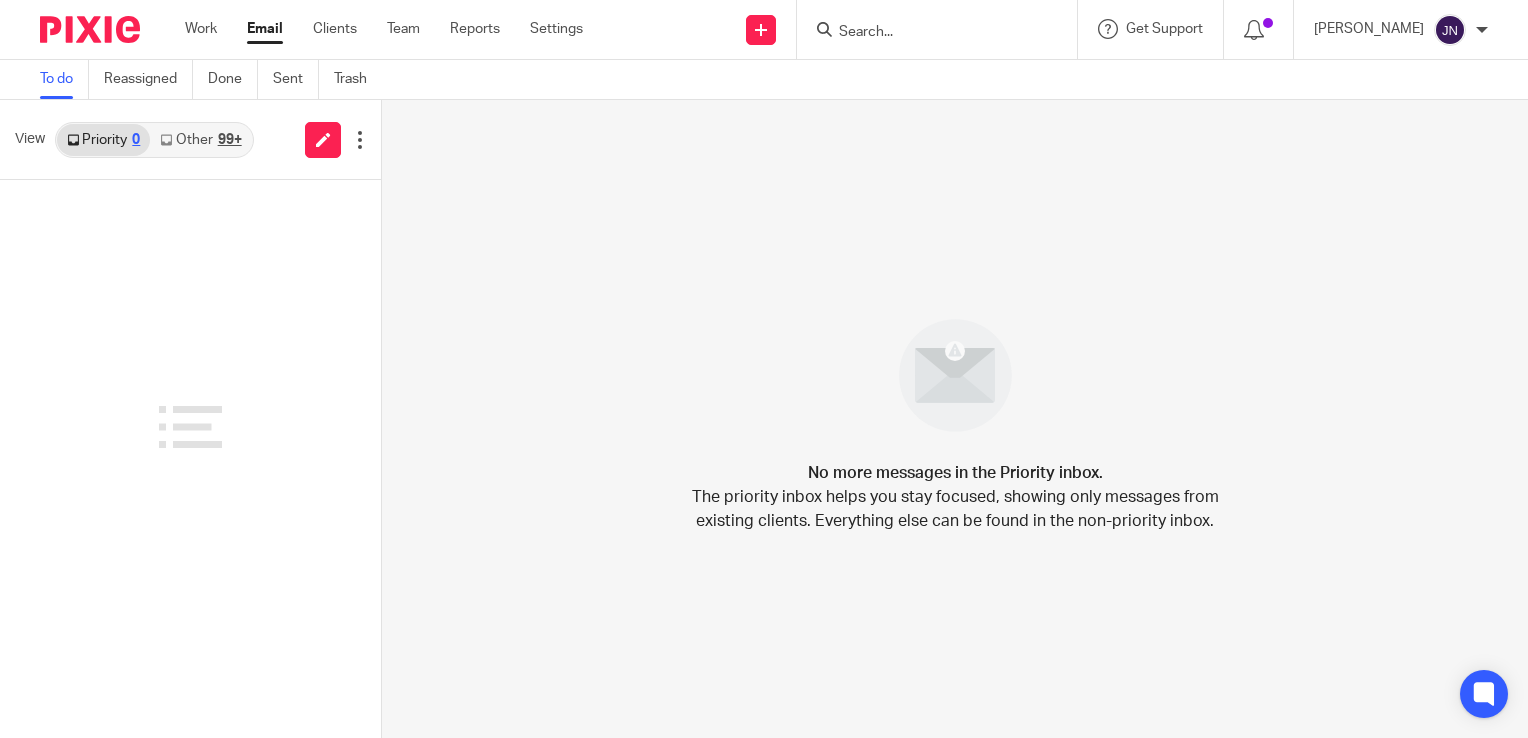 click on "Work
Email
Clients
Team
Reports
Settings" at bounding box center (399, 29) 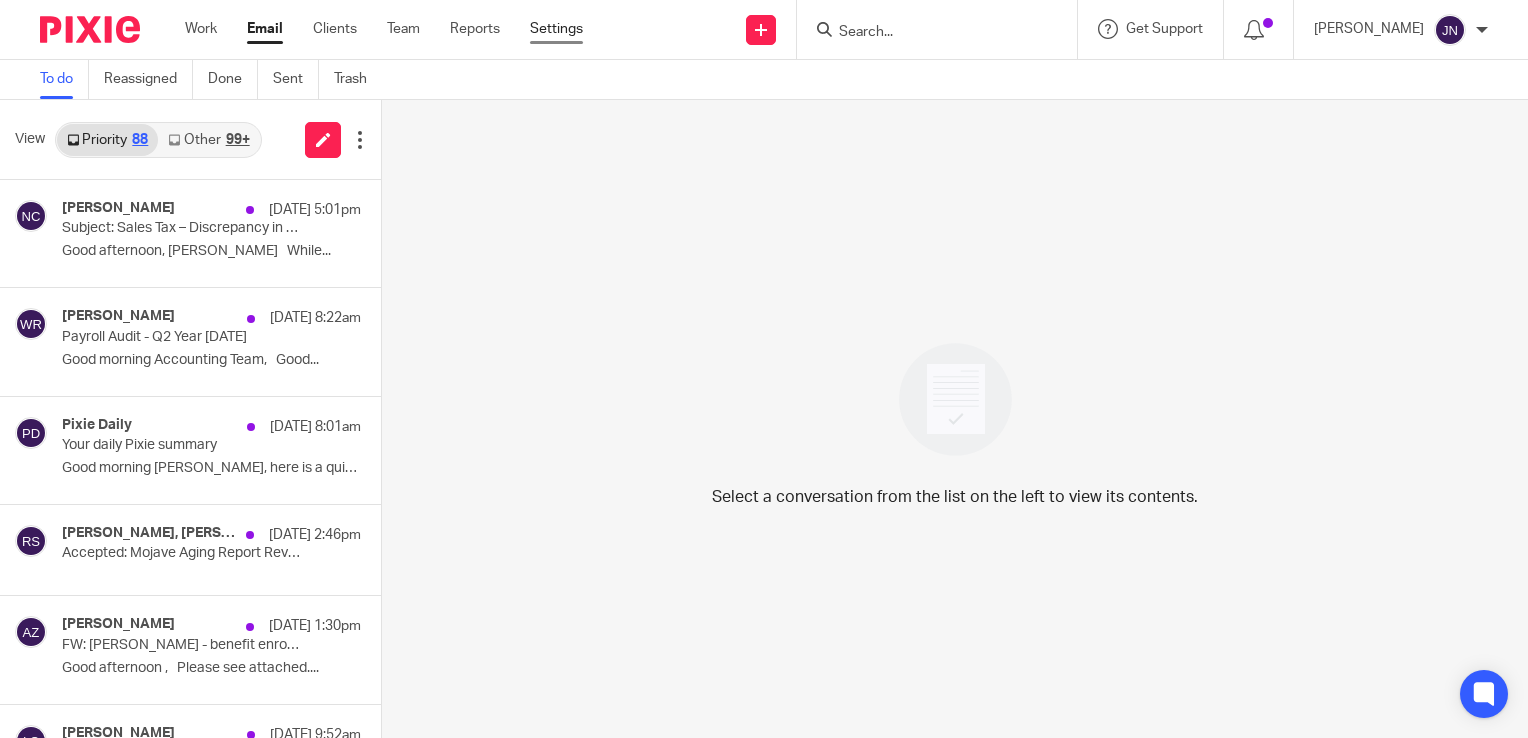click on "Settings" at bounding box center (556, 29) 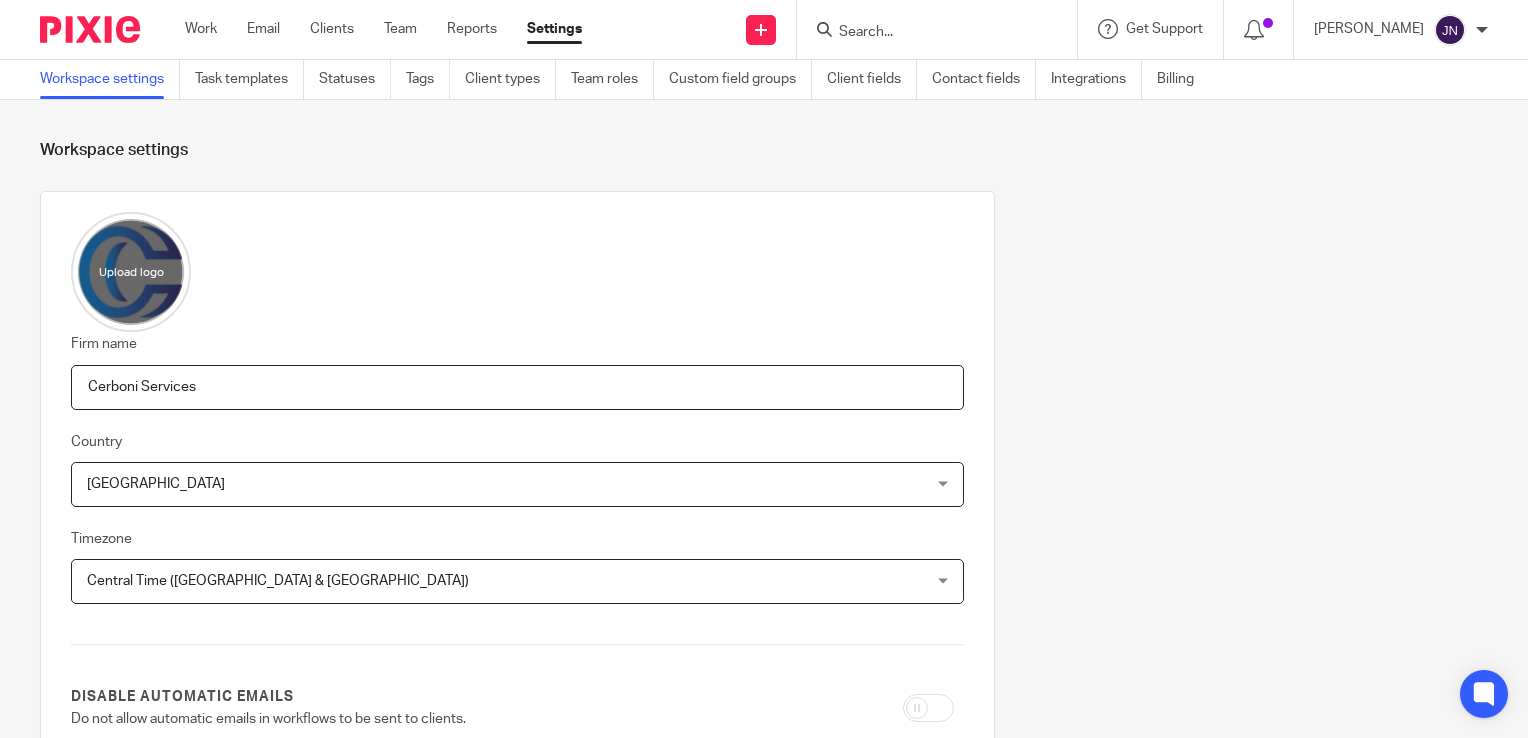 scroll, scrollTop: 0, scrollLeft: 0, axis: both 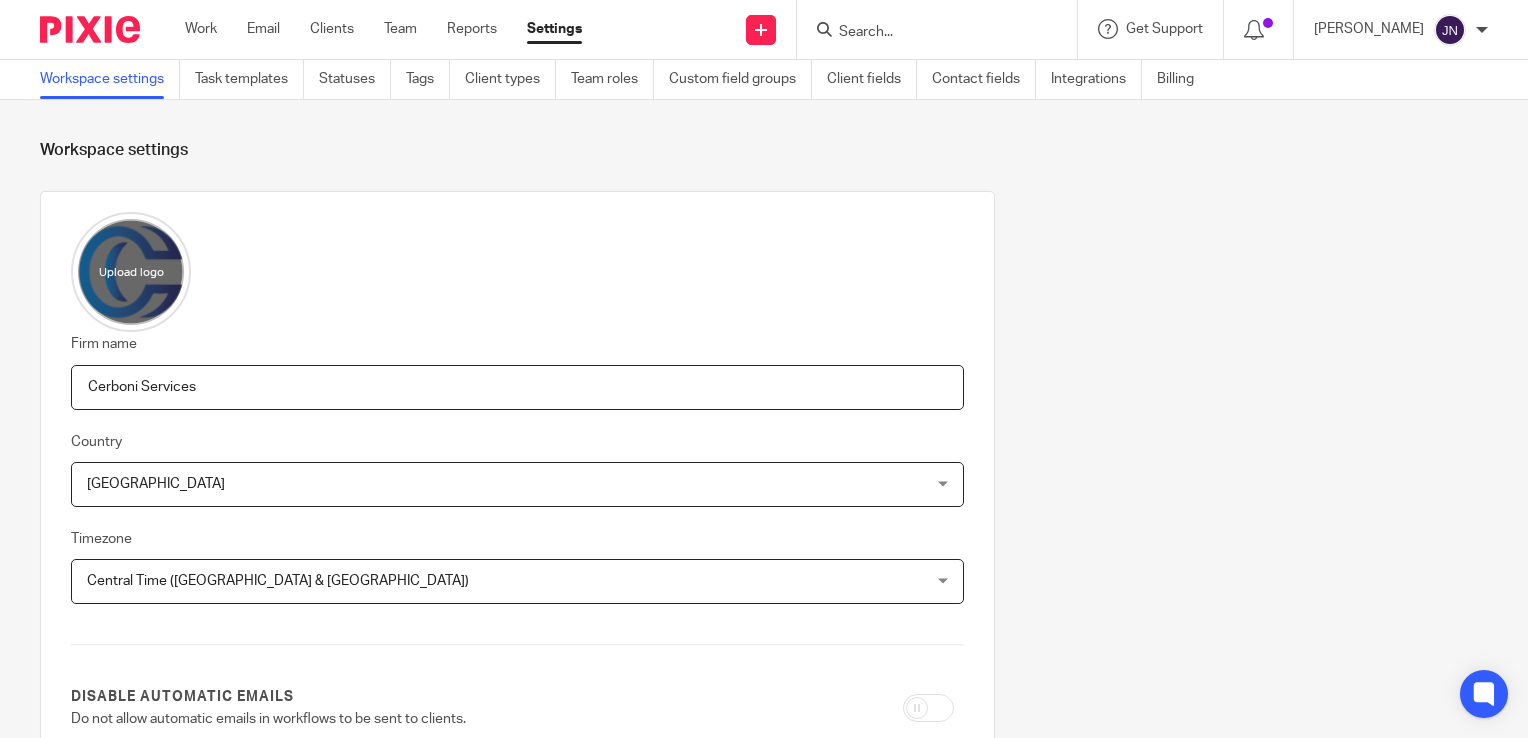 drag, startPoint x: 398, startPoint y: 394, endPoint x: 311, endPoint y: 386, distance: 87.36704 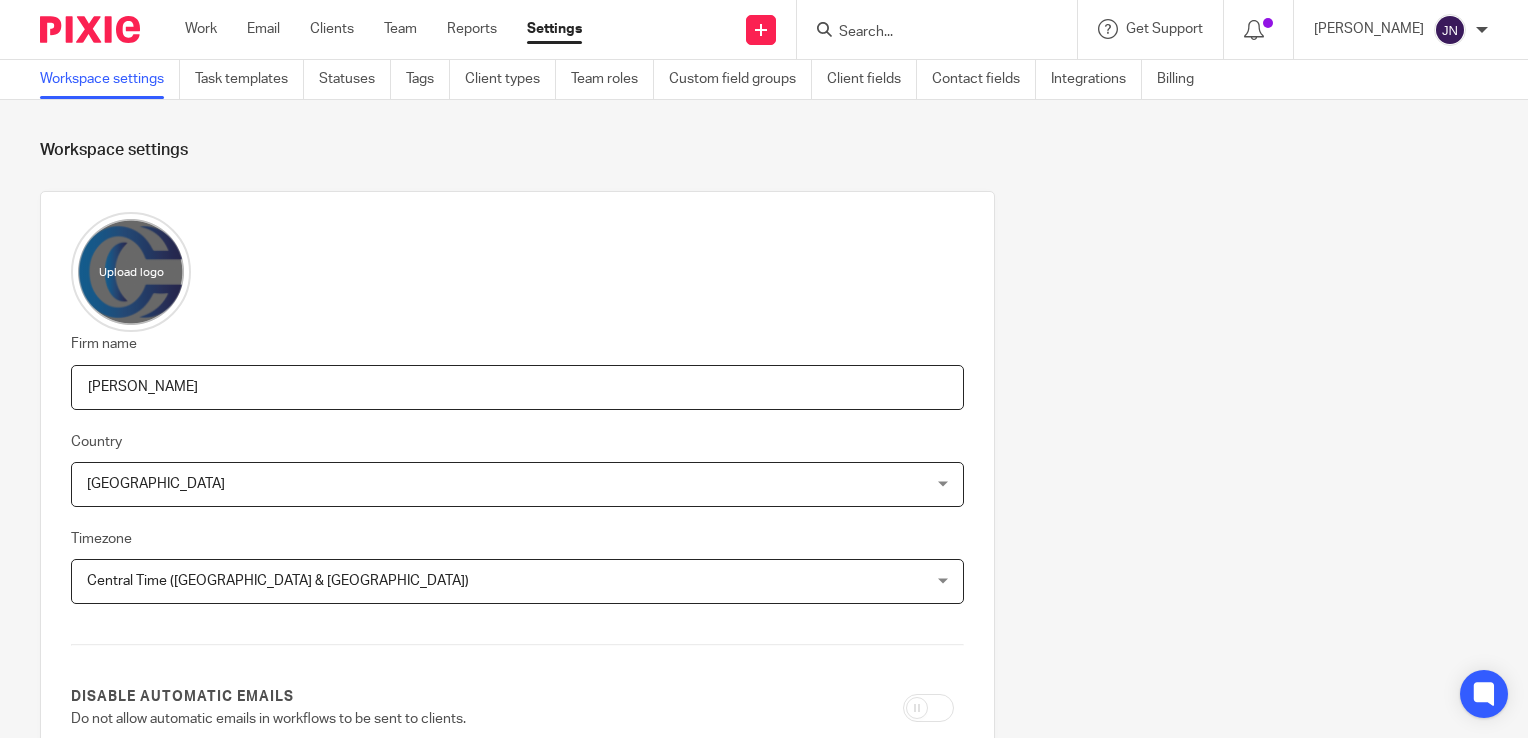 type on "[PERSON_NAME]" 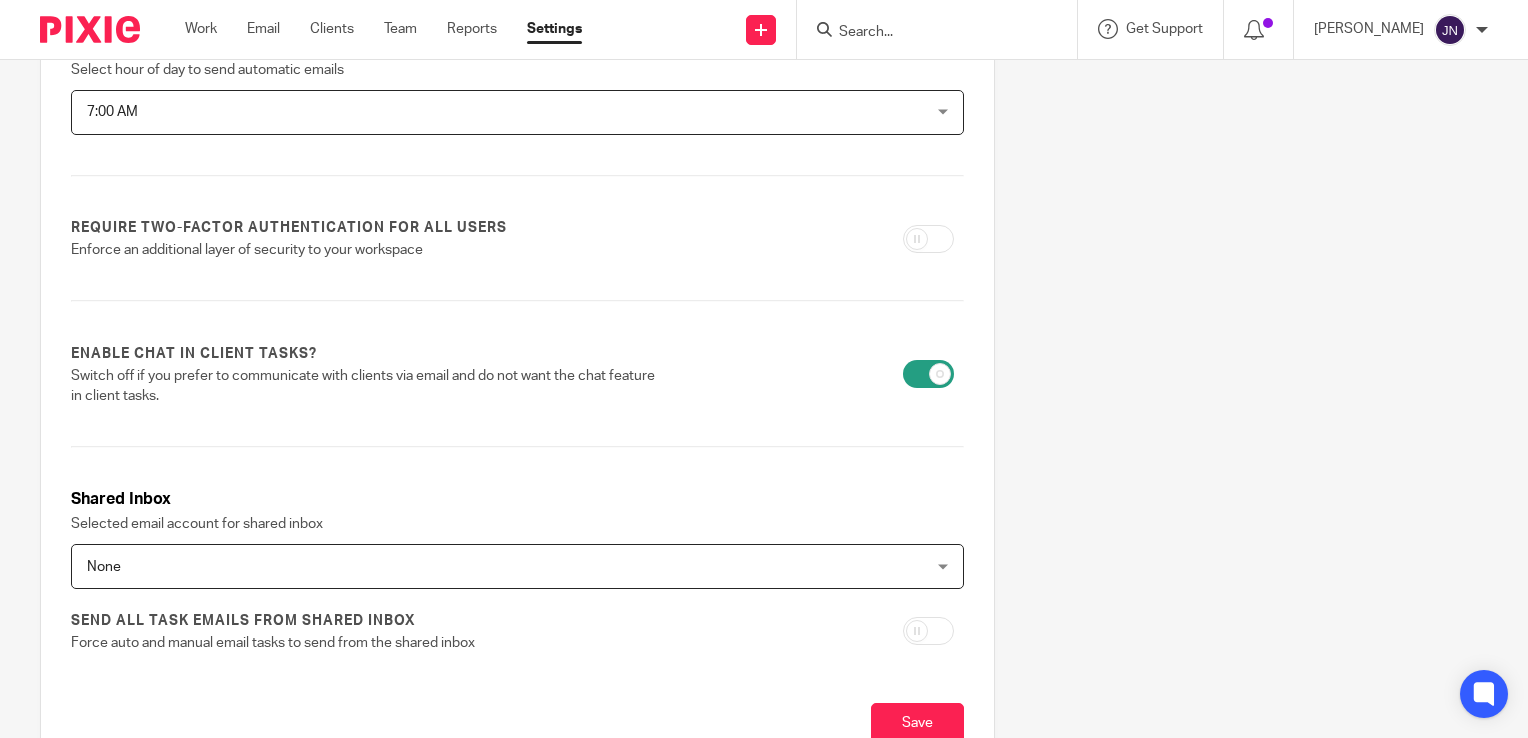 scroll, scrollTop: 796, scrollLeft: 0, axis: vertical 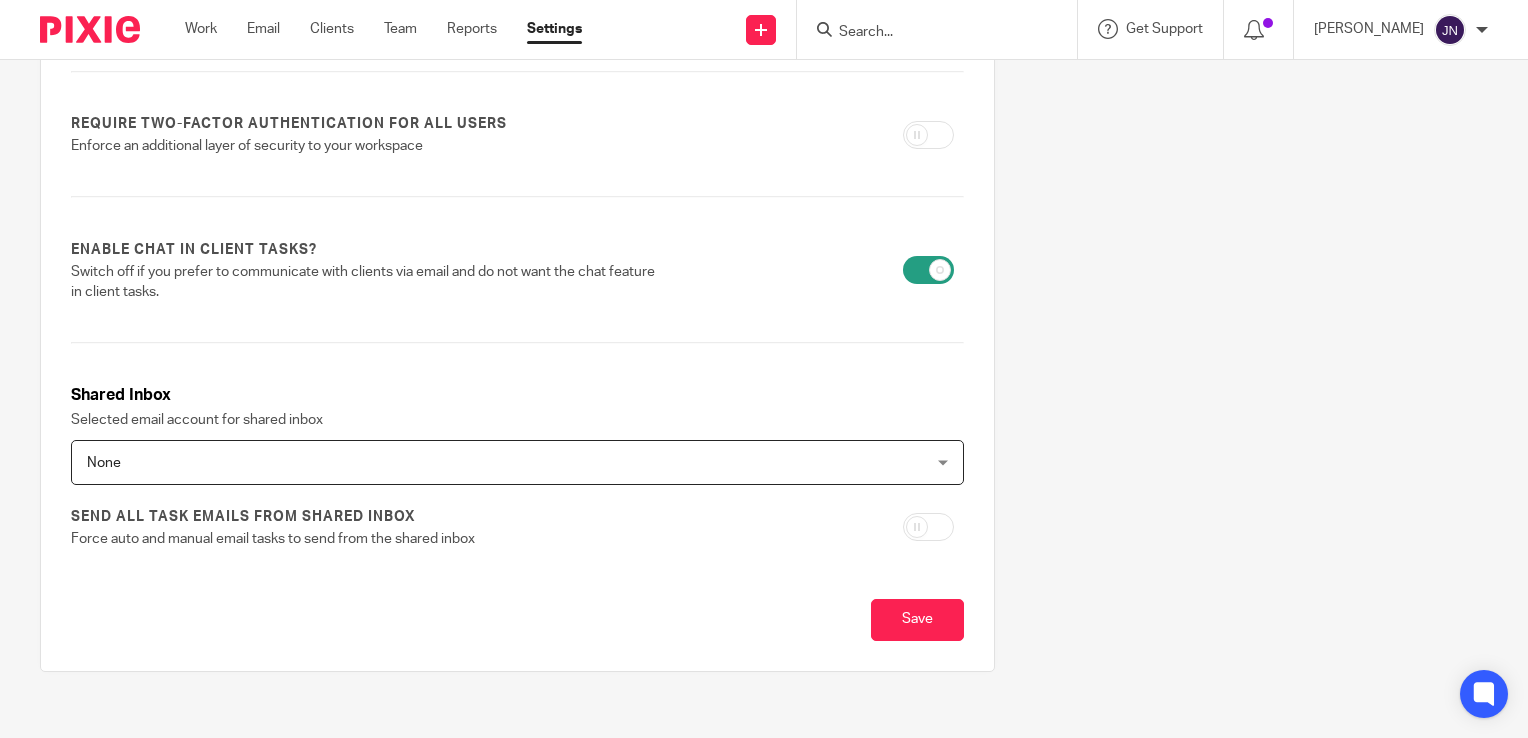 click on "None
None" at bounding box center [517, 462] 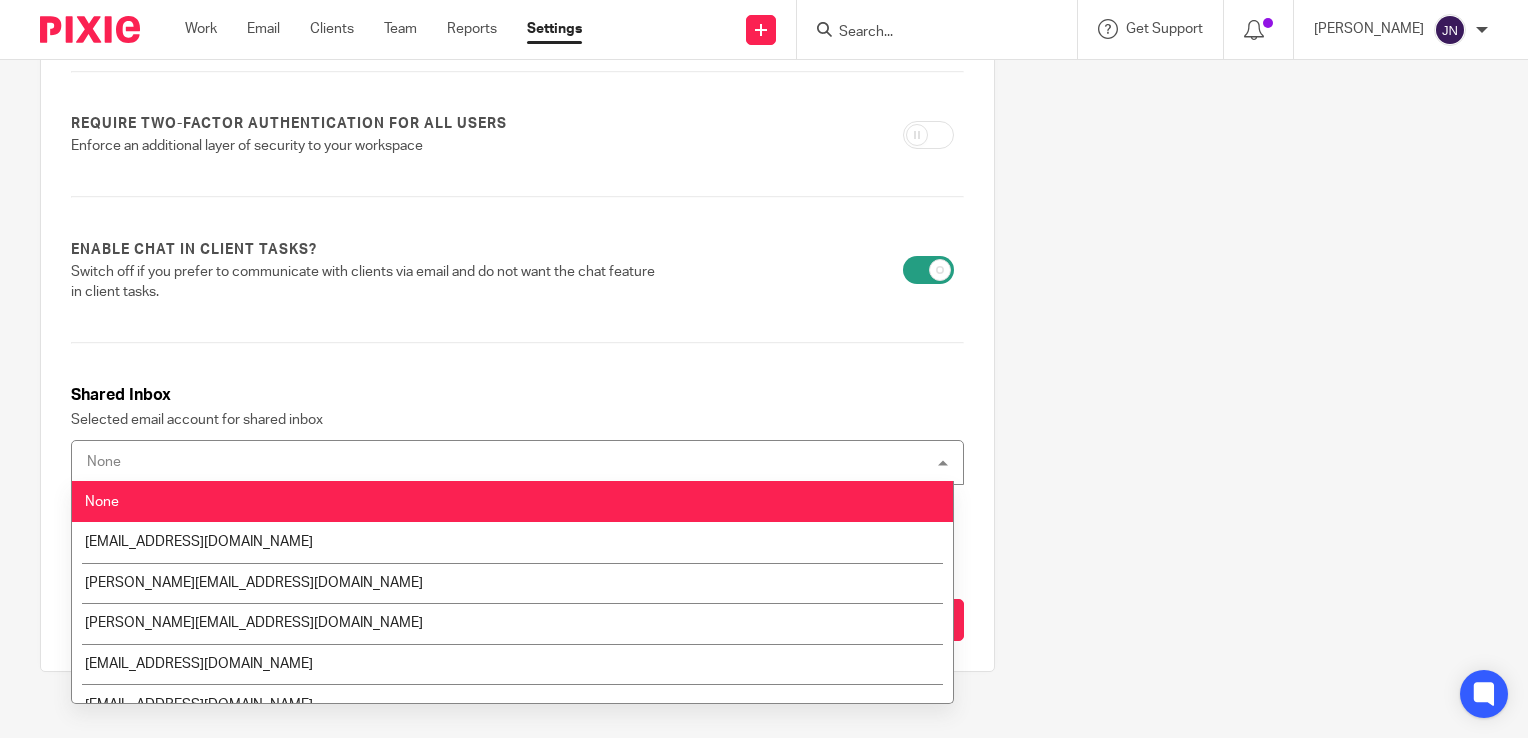click on "None
None" at bounding box center [517, 462] 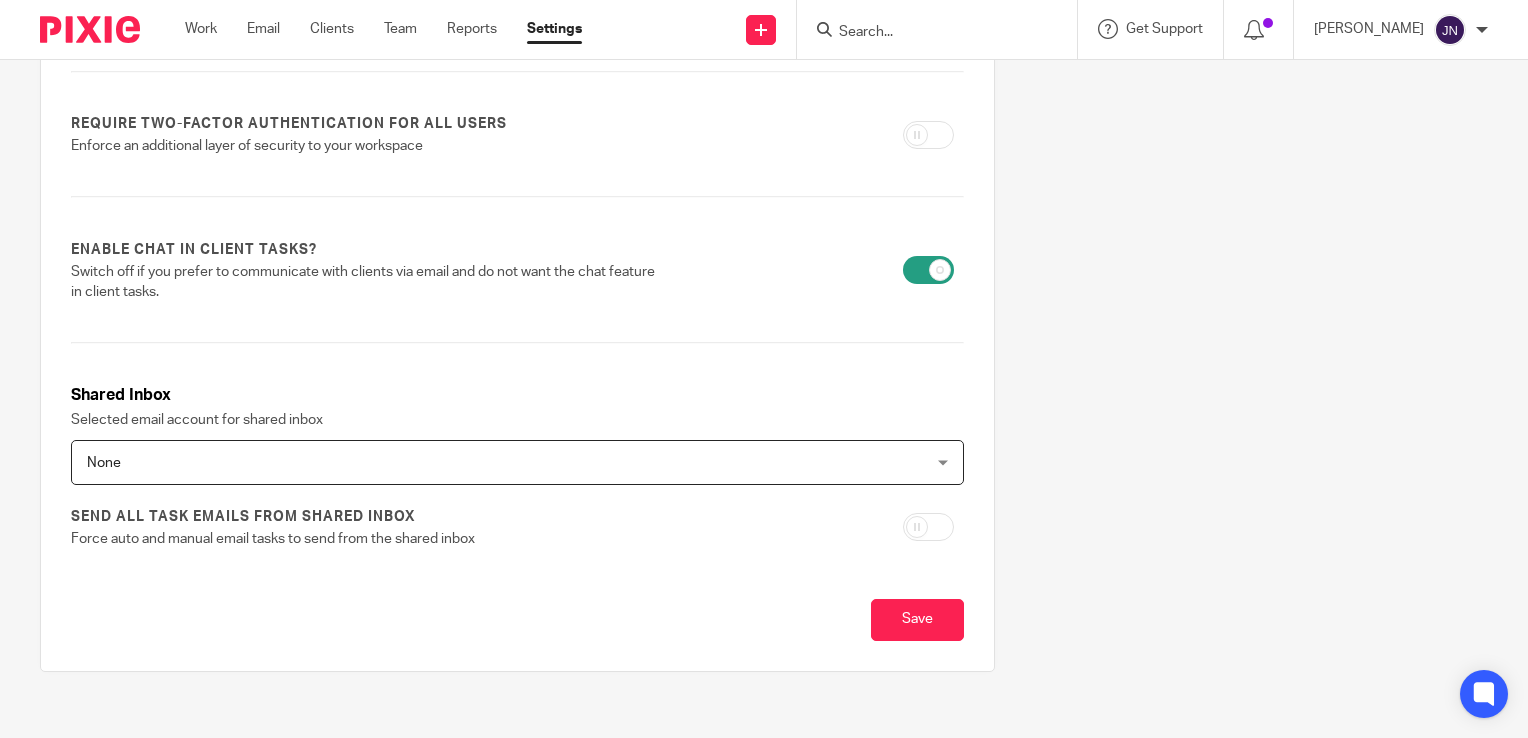 click on "None
None" at bounding box center [517, 462] 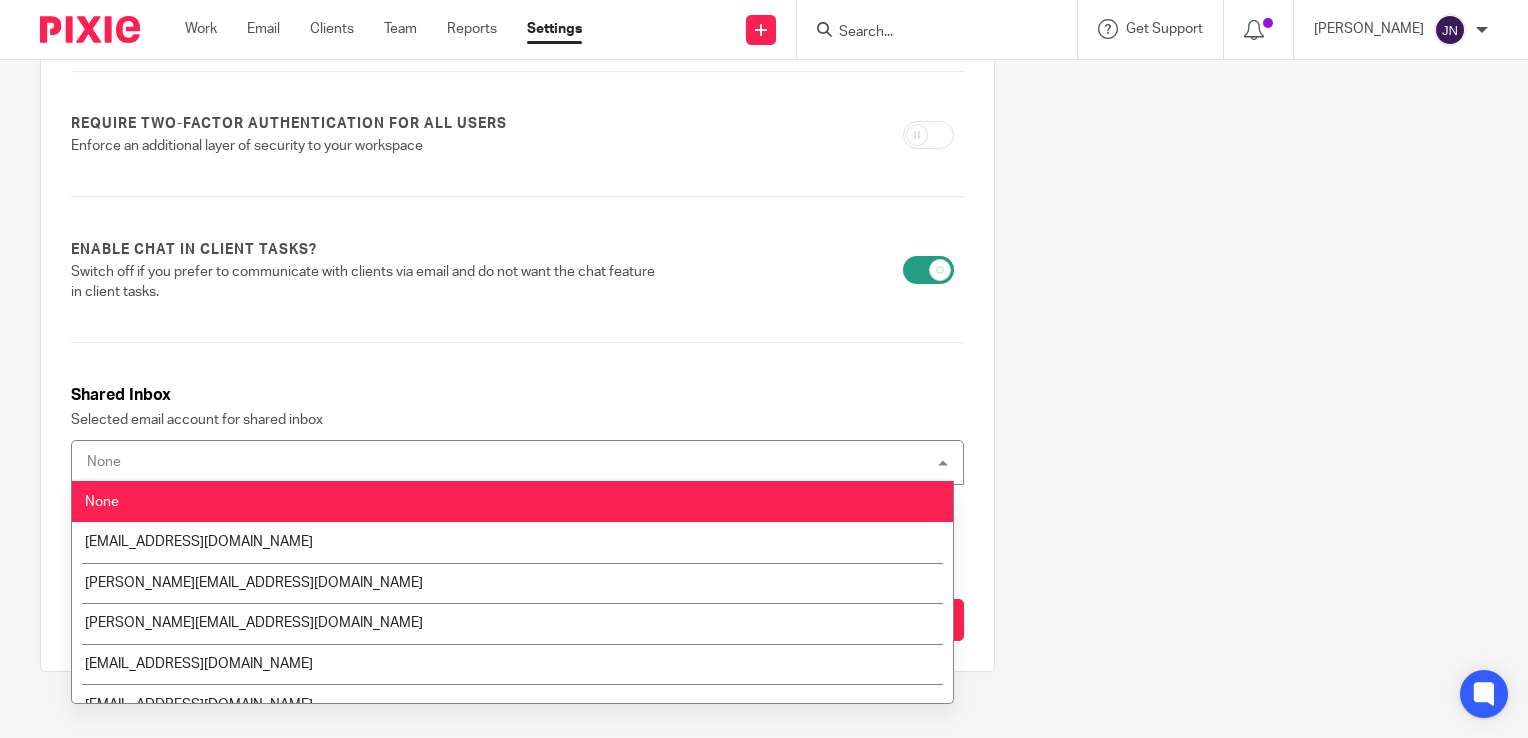 click on "None
None" at bounding box center (517, 462) 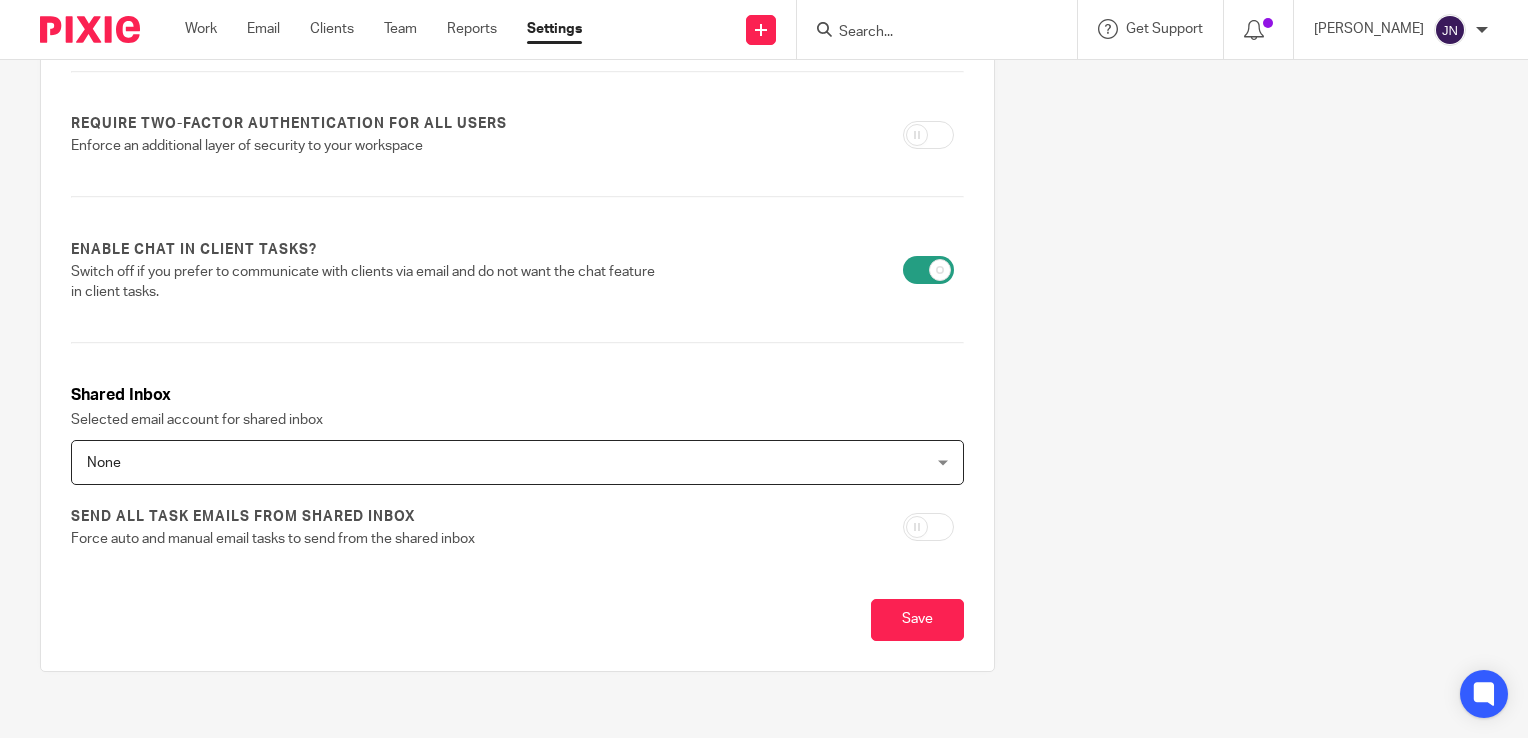 click on "None
None" at bounding box center [517, 462] 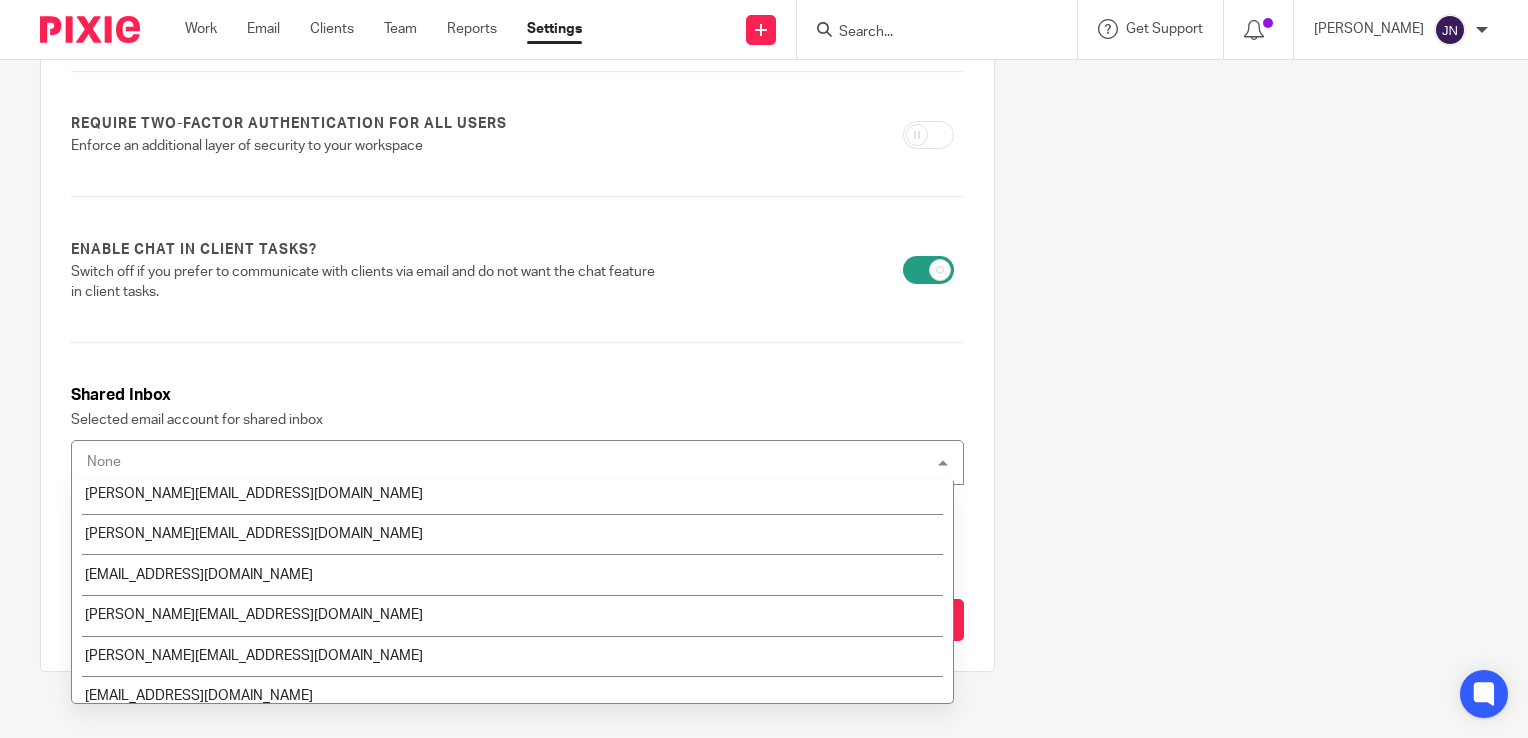 scroll, scrollTop: 700, scrollLeft: 0, axis: vertical 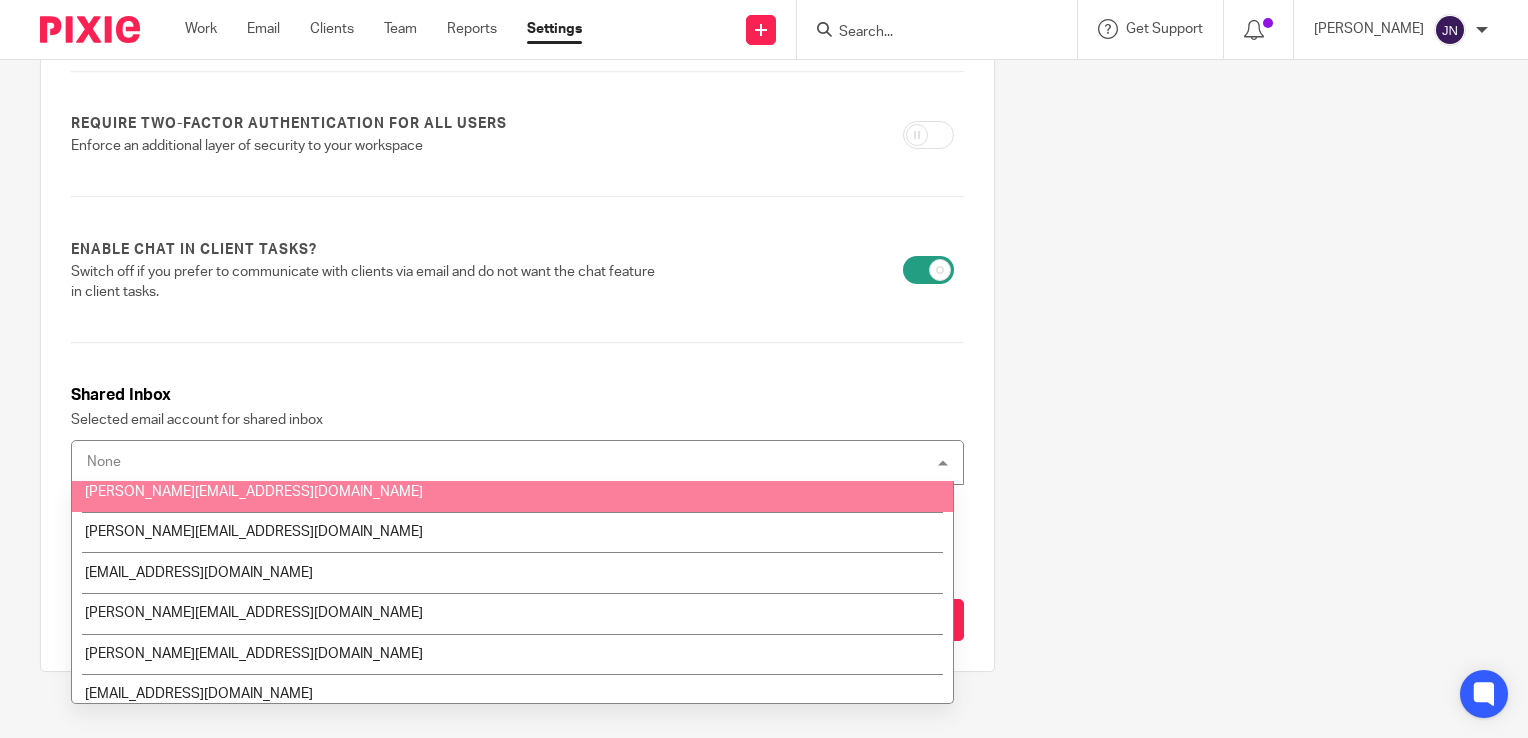 click on "julian@cerboniservices.com" at bounding box center [512, 491] 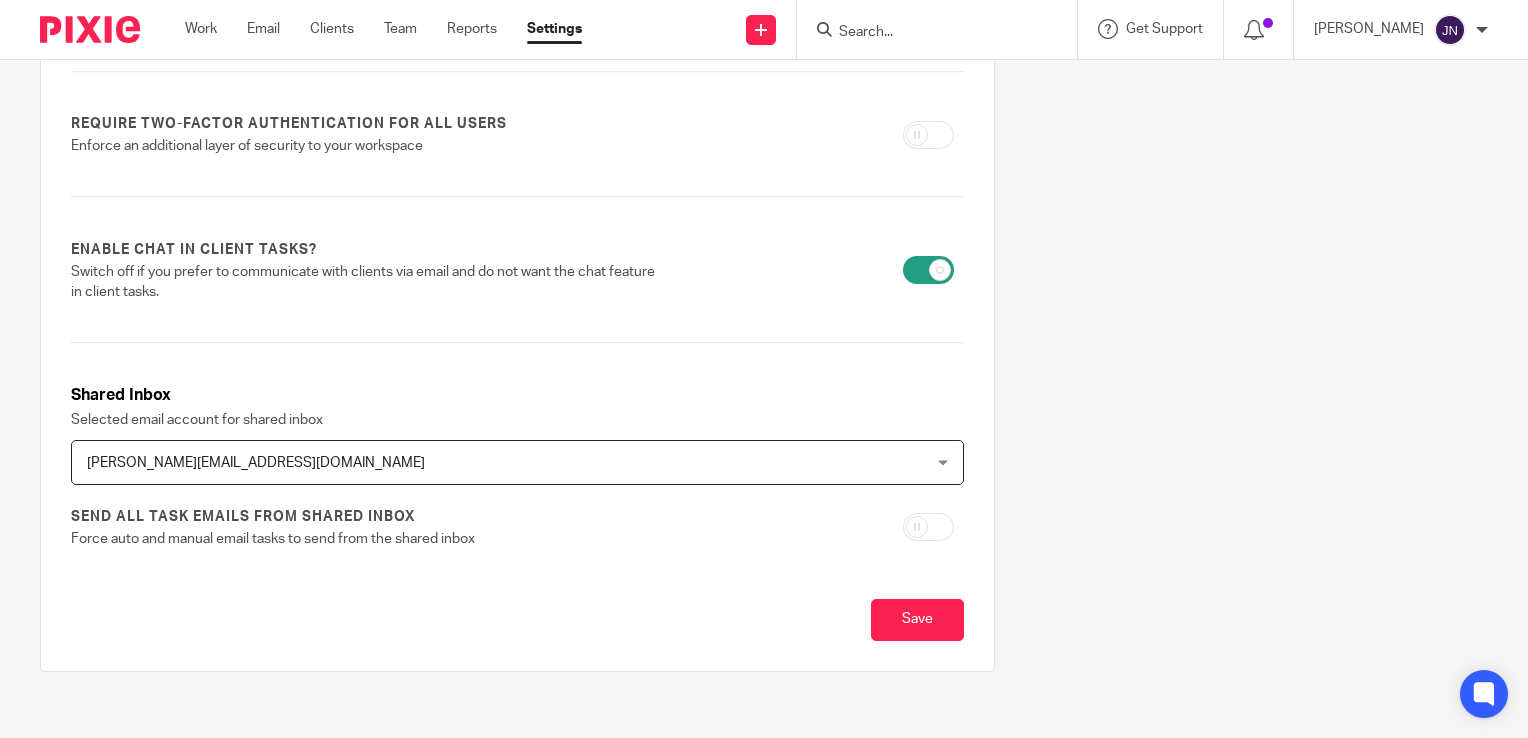 click on "Firm name
Julian Nguyen
Country
United States
United States
Afghanistan
Albania
Algeria
American Samoa
Andorre
Angola
Anguilla
Antarctica
Antigua and Barbuda
Argentina
Armenia
Aruba
Australia
Austria
Azerbaijan
Bahamas
Bahrain
Bangladesh
Barbade
Belarus
Belgium
Belize
Benin" at bounding box center (517, 52) 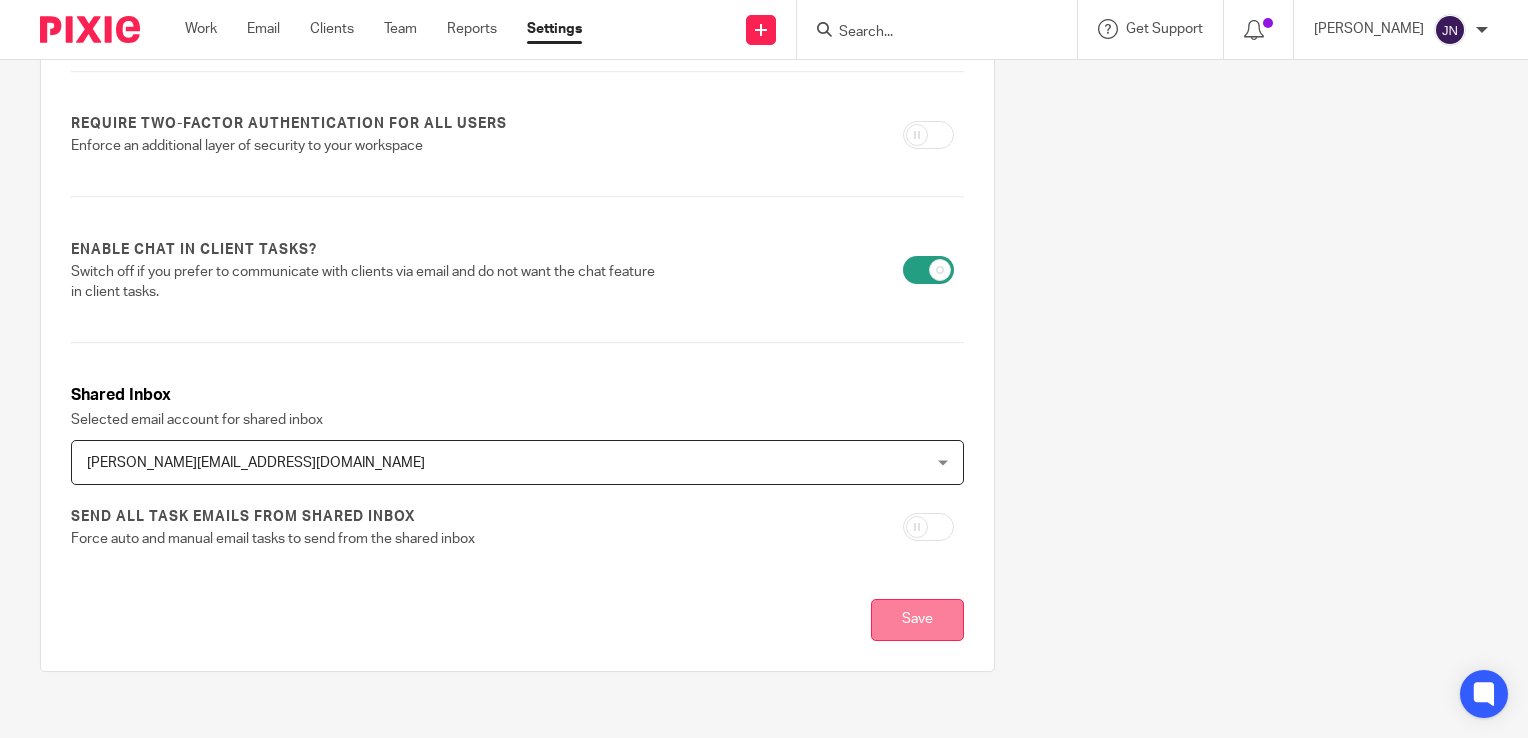 click on "Save" at bounding box center [917, 620] 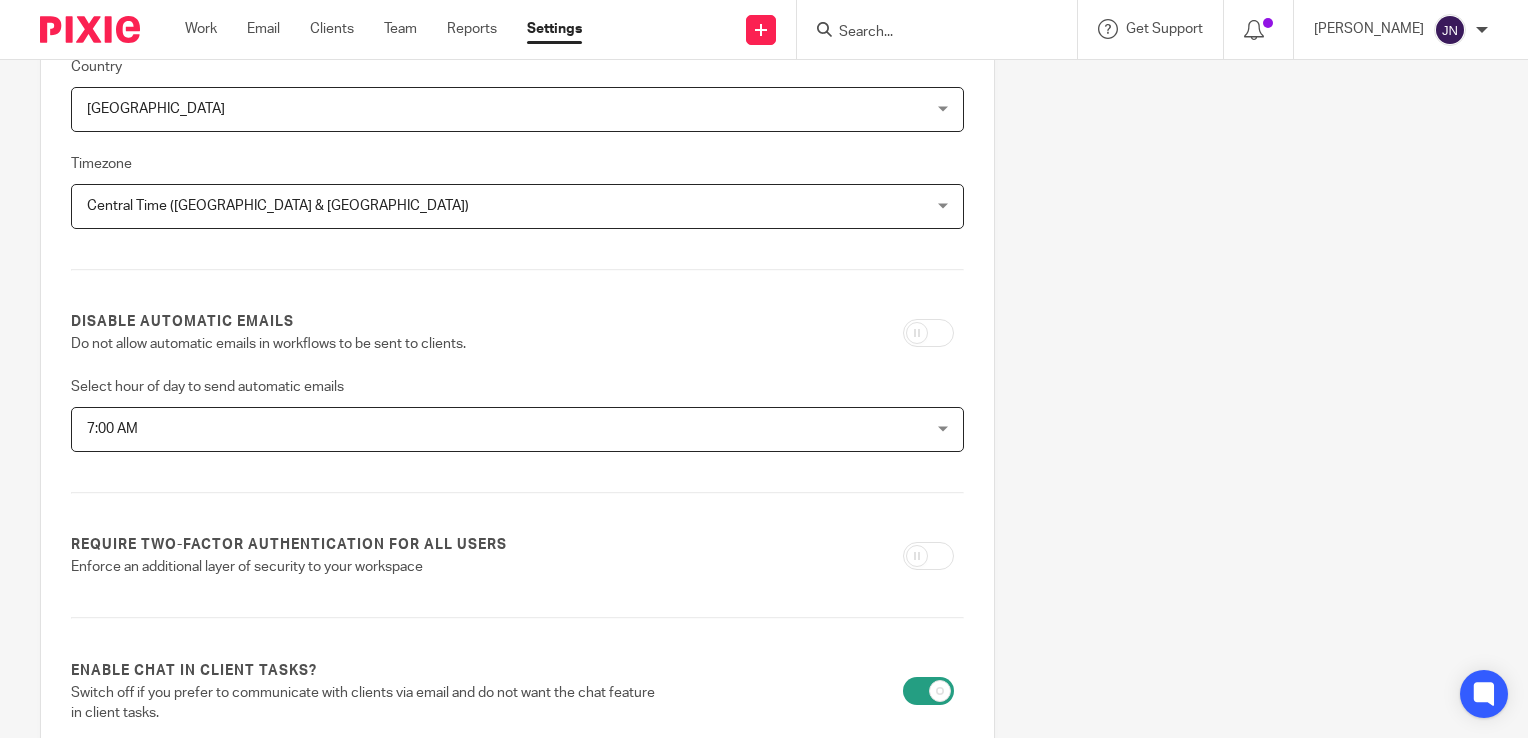 scroll, scrollTop: 268, scrollLeft: 0, axis: vertical 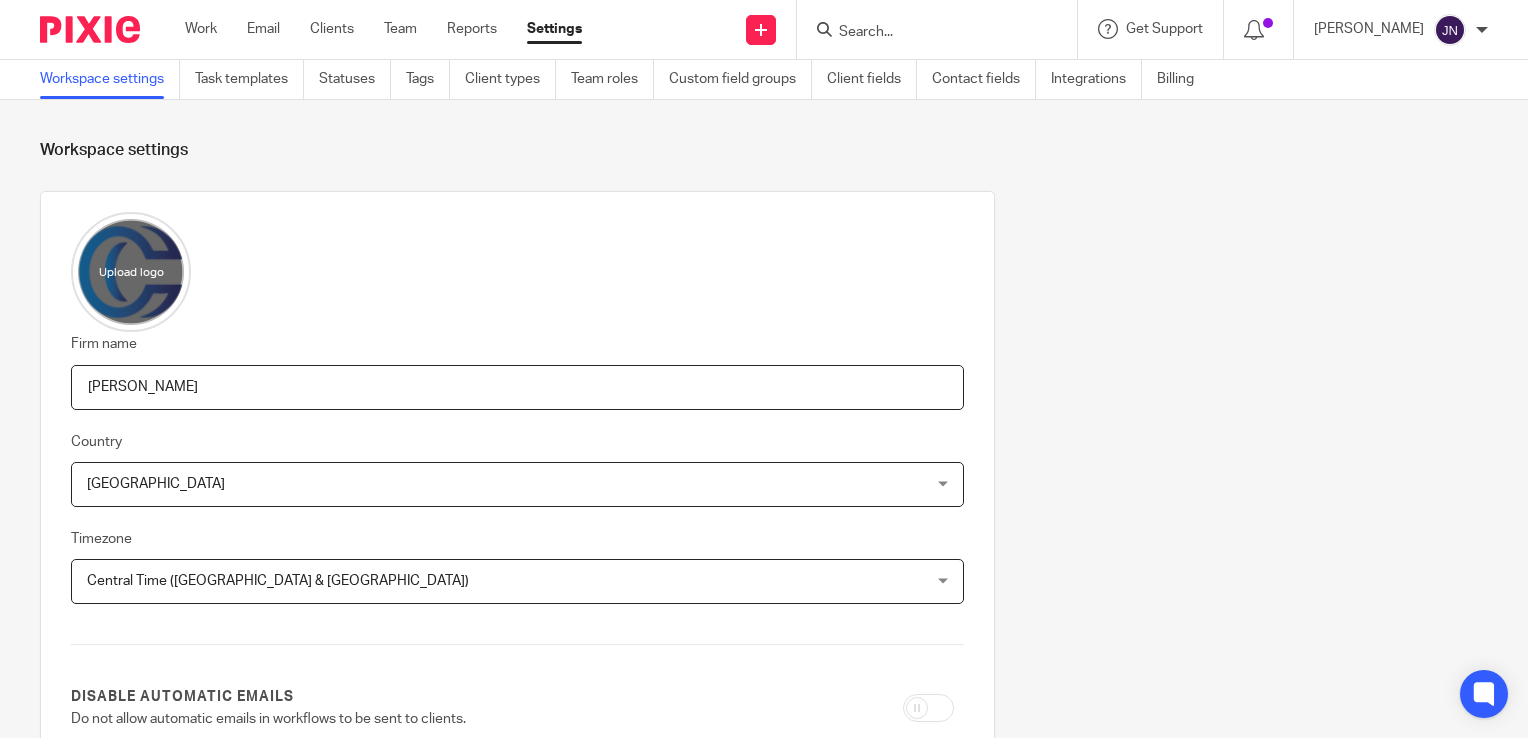 click on "Settings" at bounding box center [554, 29] 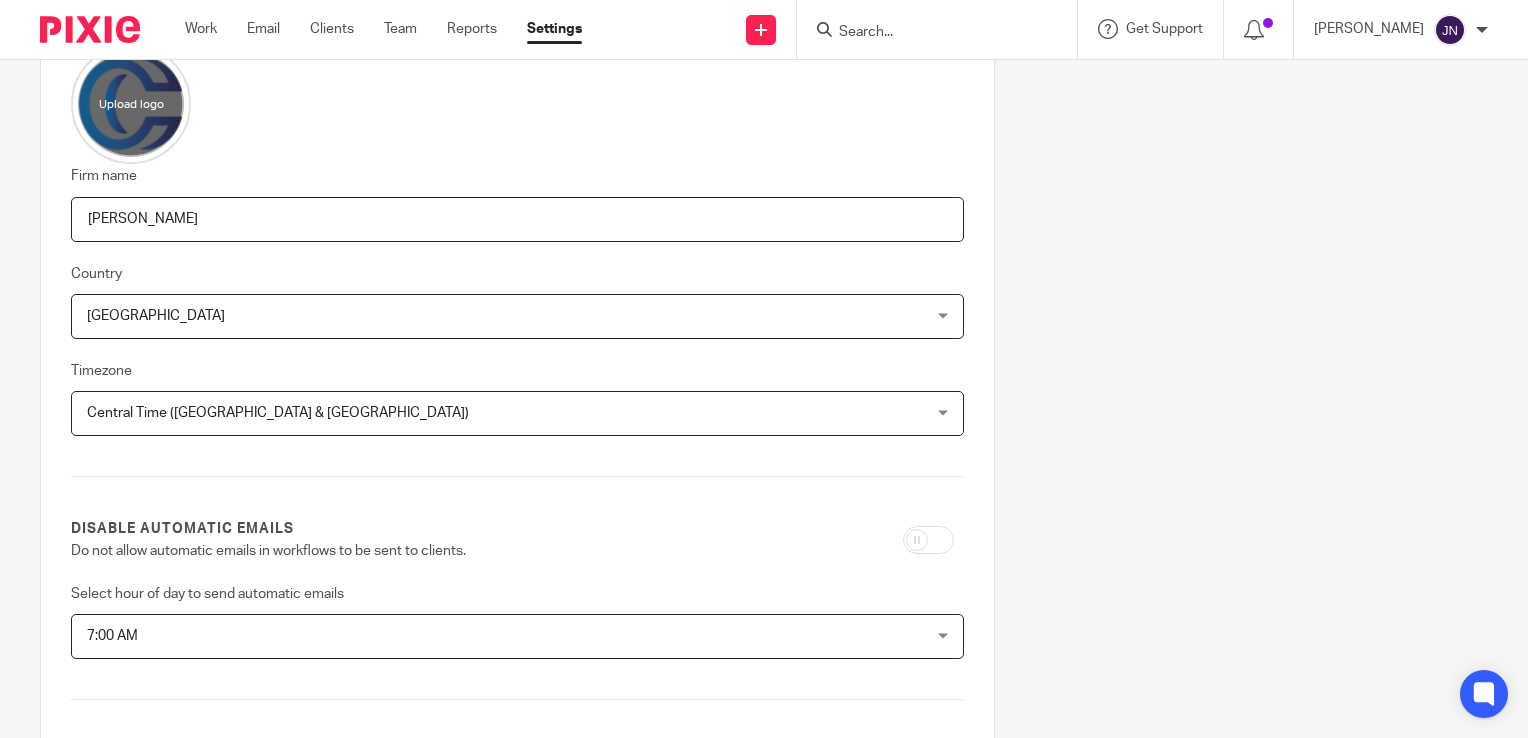 scroll, scrollTop: 100, scrollLeft: 0, axis: vertical 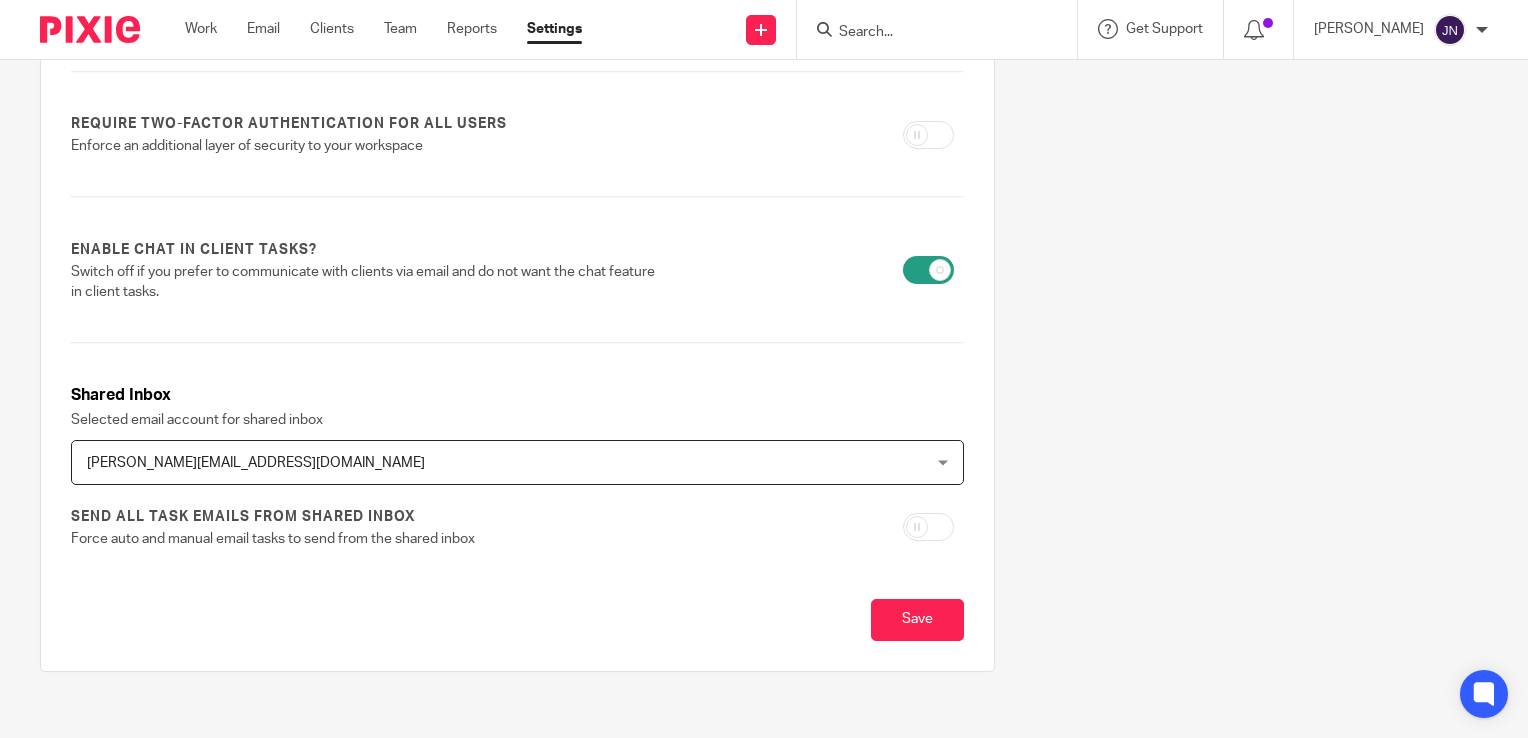click at bounding box center (928, 270) 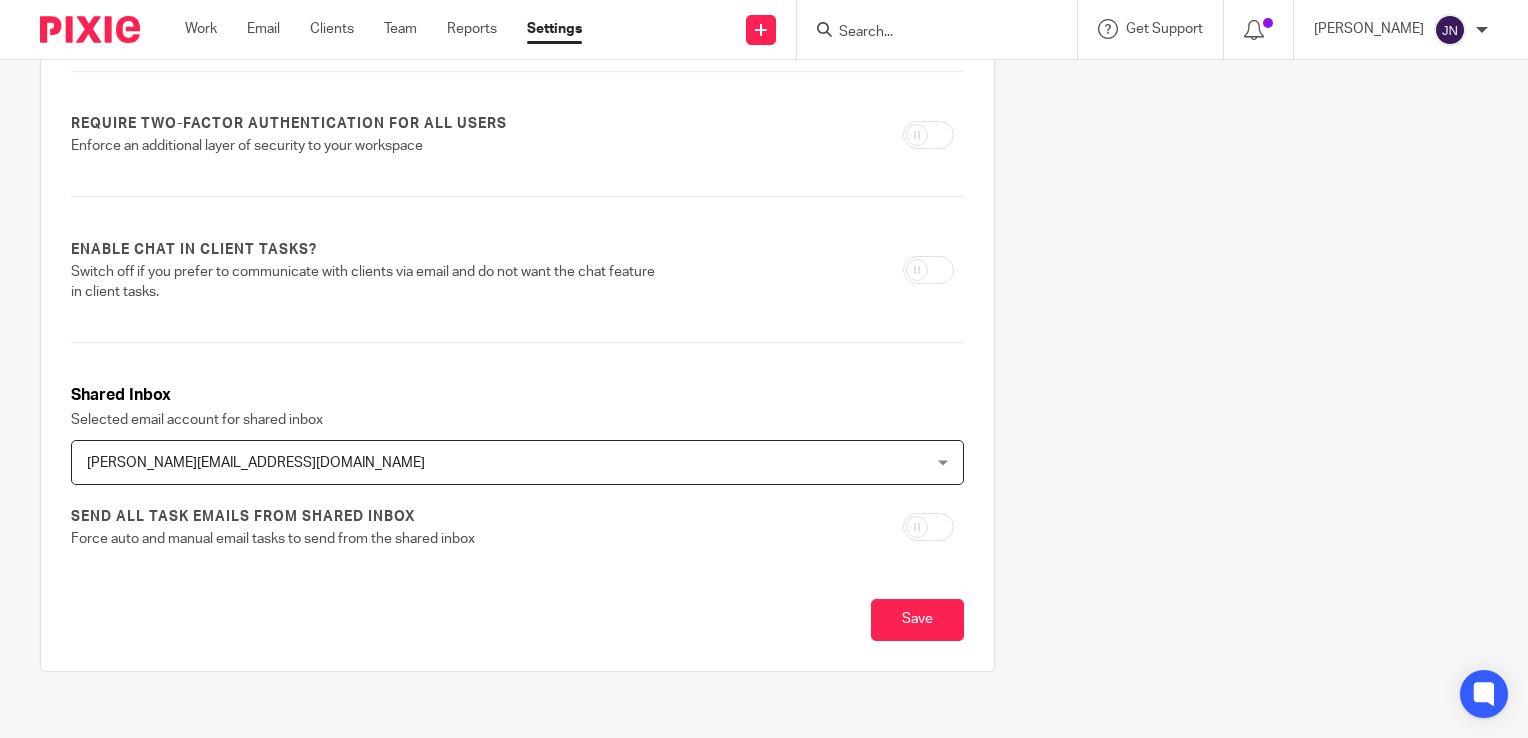 click at bounding box center [928, 270] 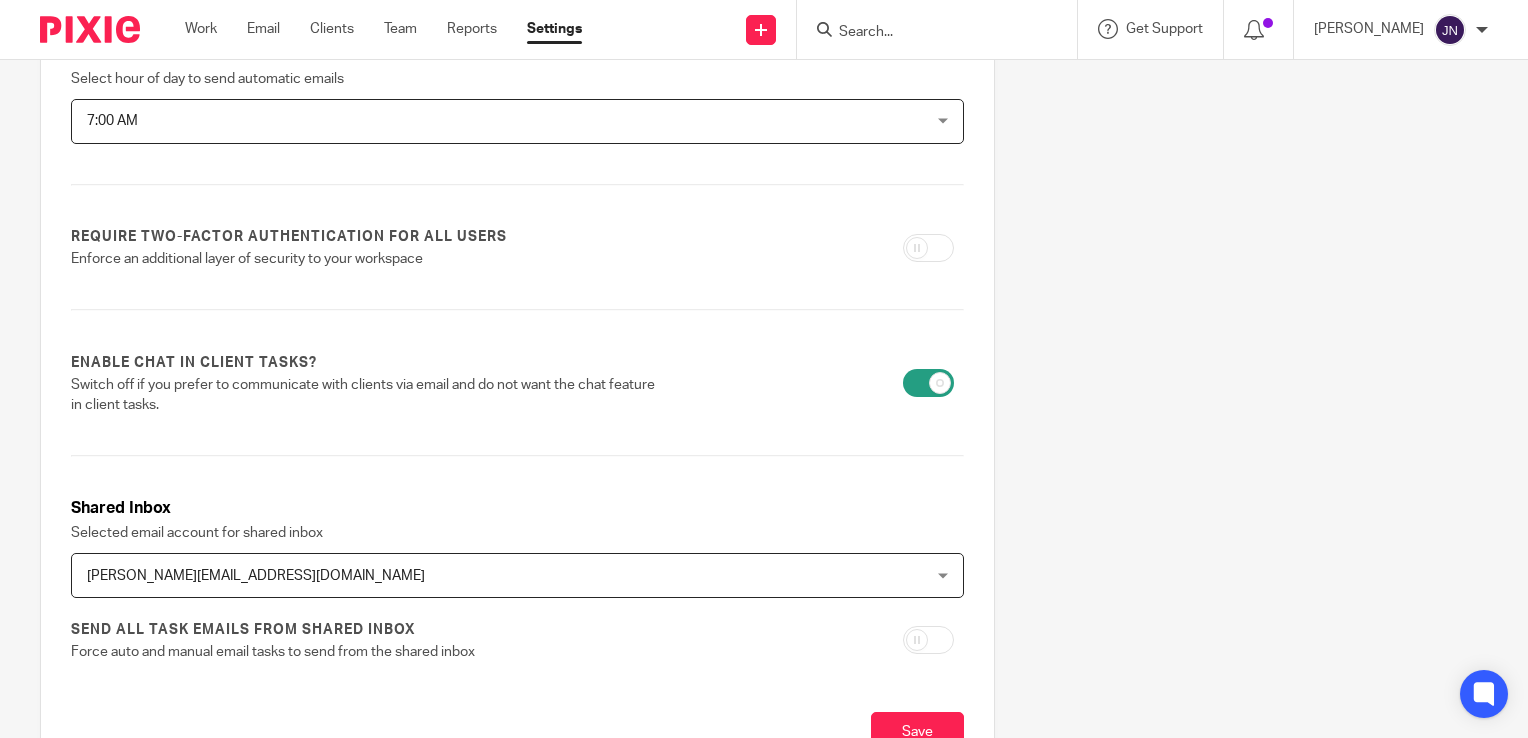 scroll, scrollTop: 696, scrollLeft: 0, axis: vertical 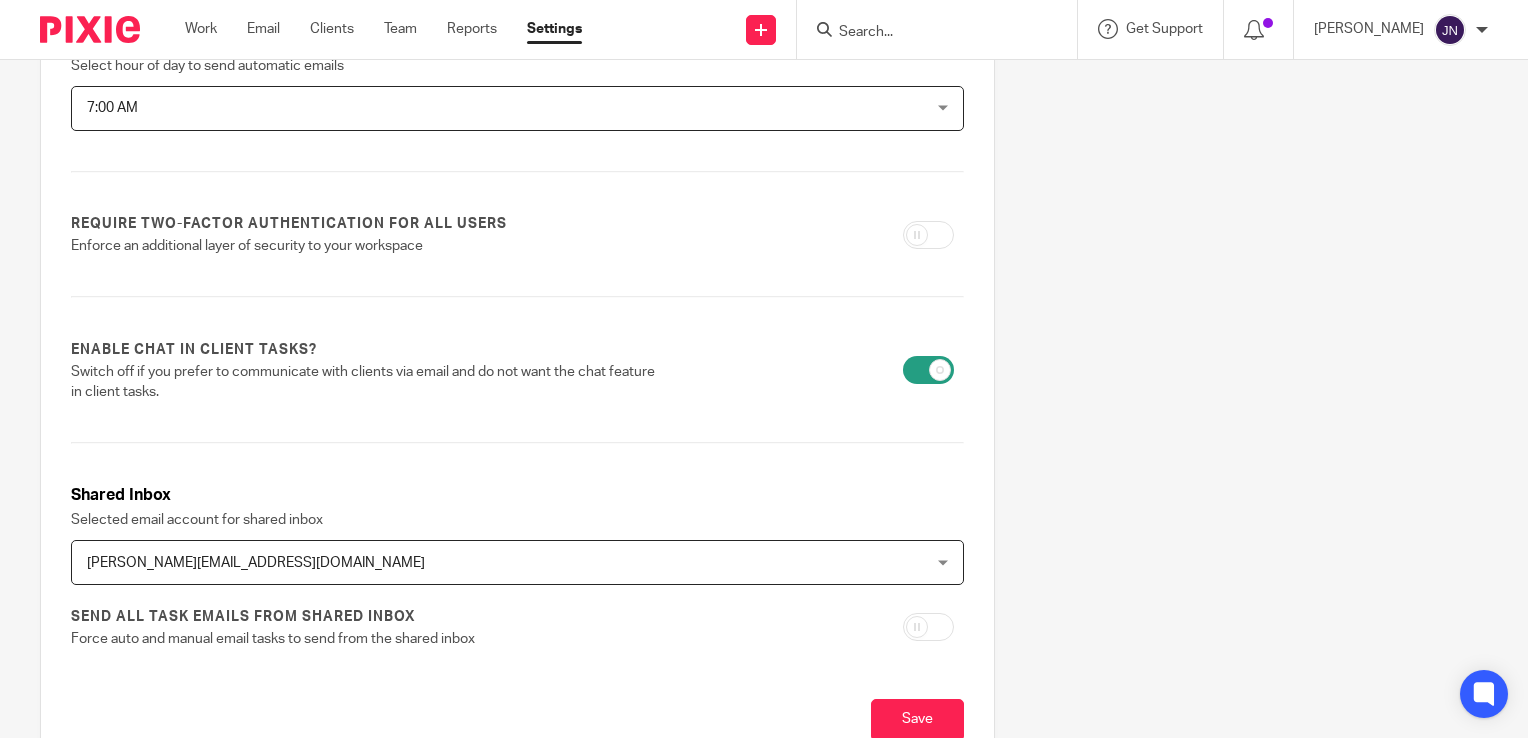 click at bounding box center [928, 627] 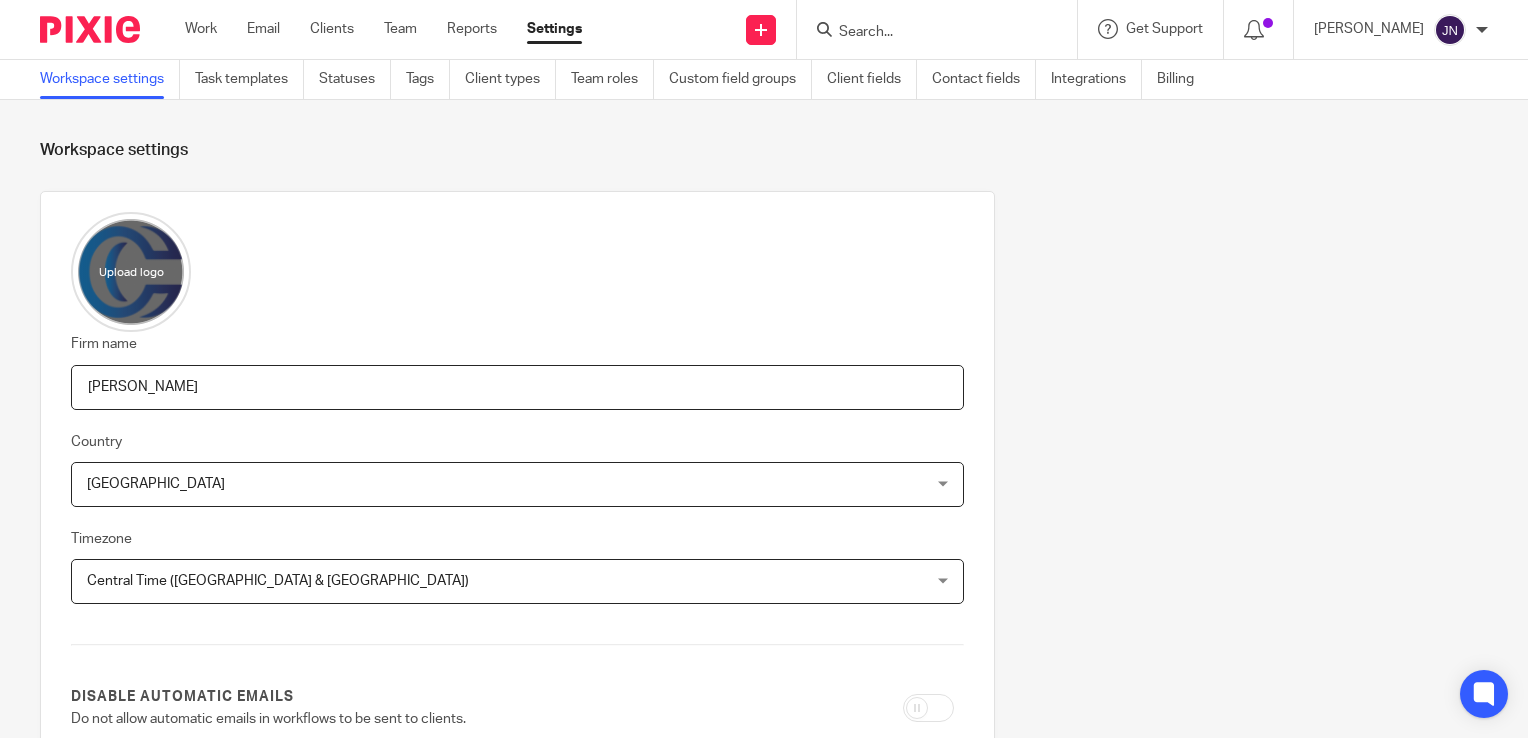 scroll, scrollTop: 0, scrollLeft: 0, axis: both 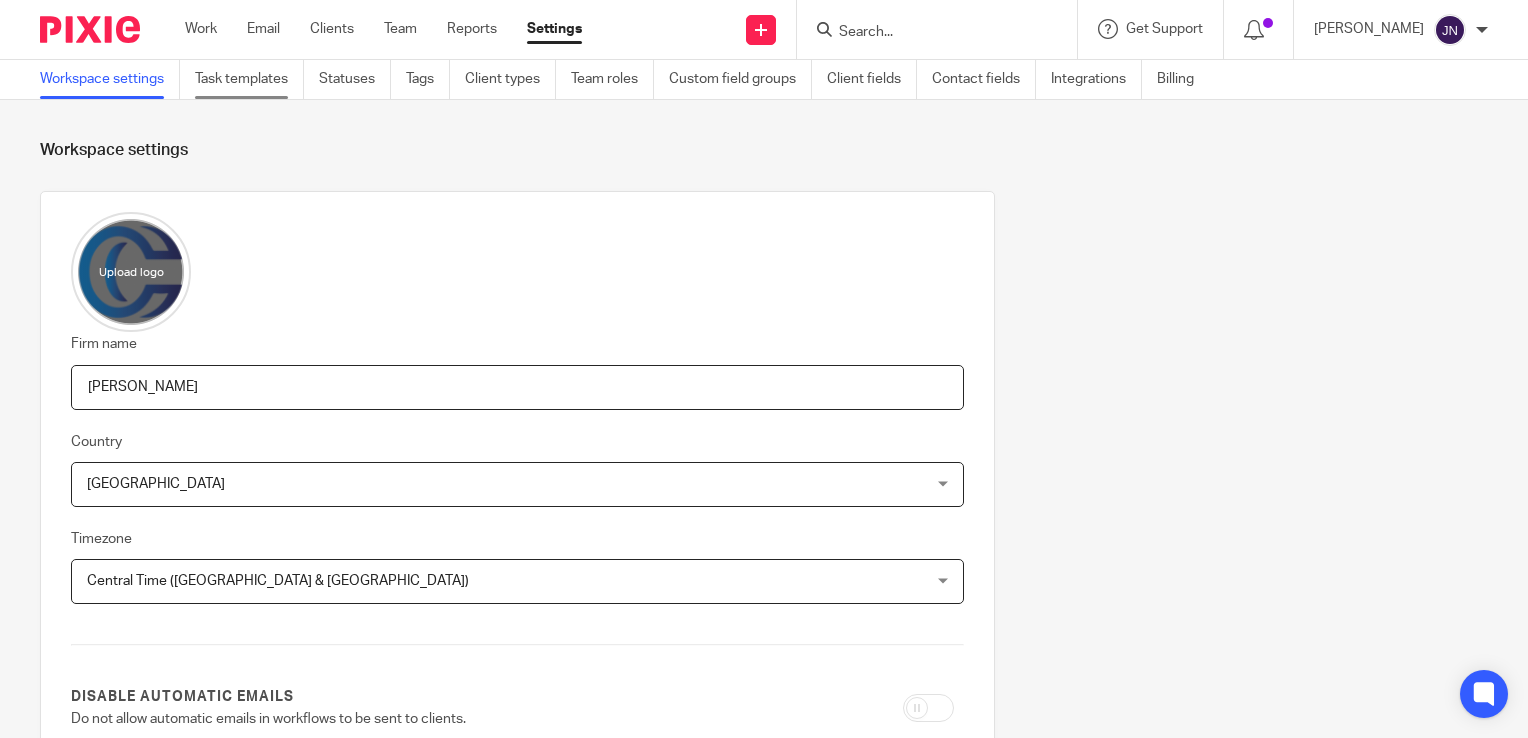 click on "Task templates" at bounding box center [249, 79] 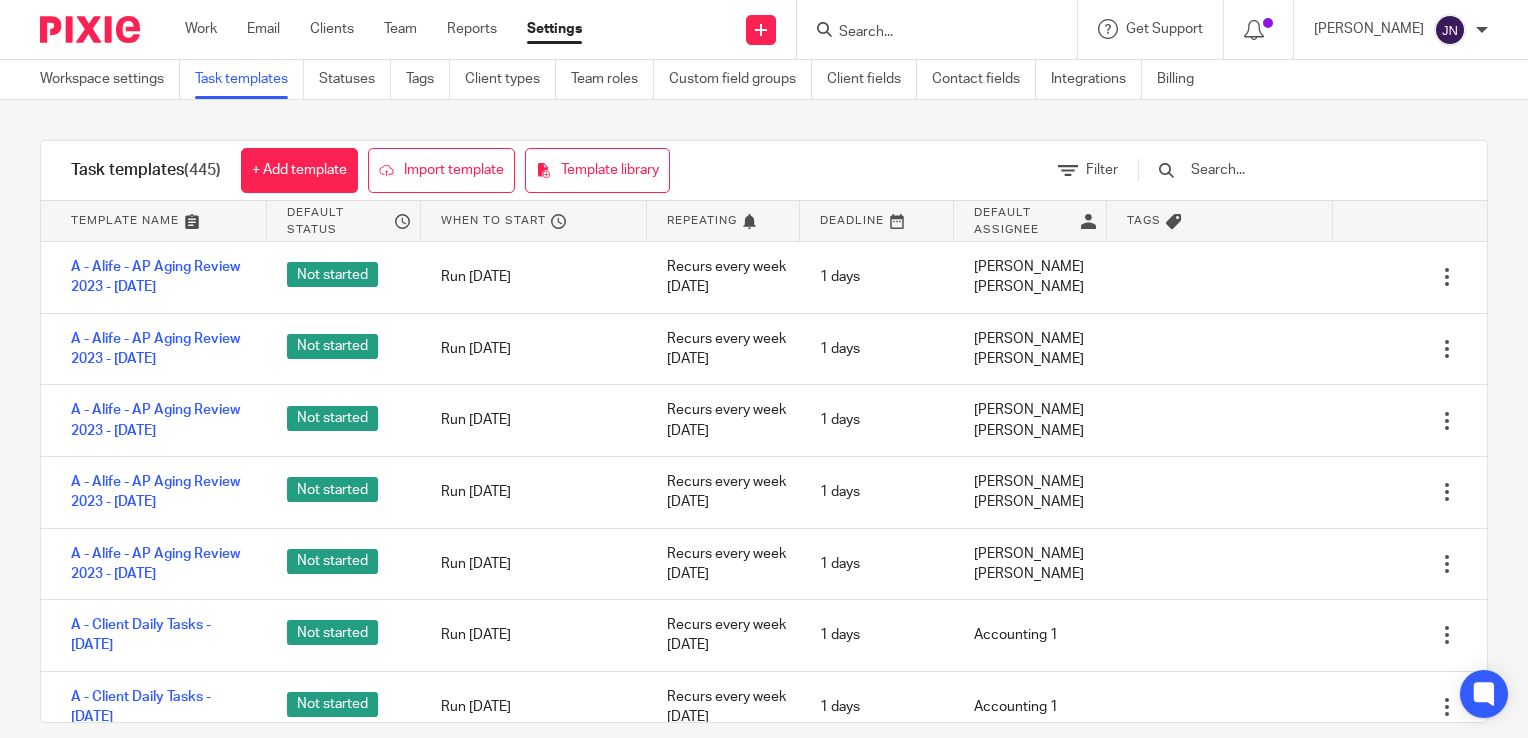 scroll, scrollTop: 0, scrollLeft: 0, axis: both 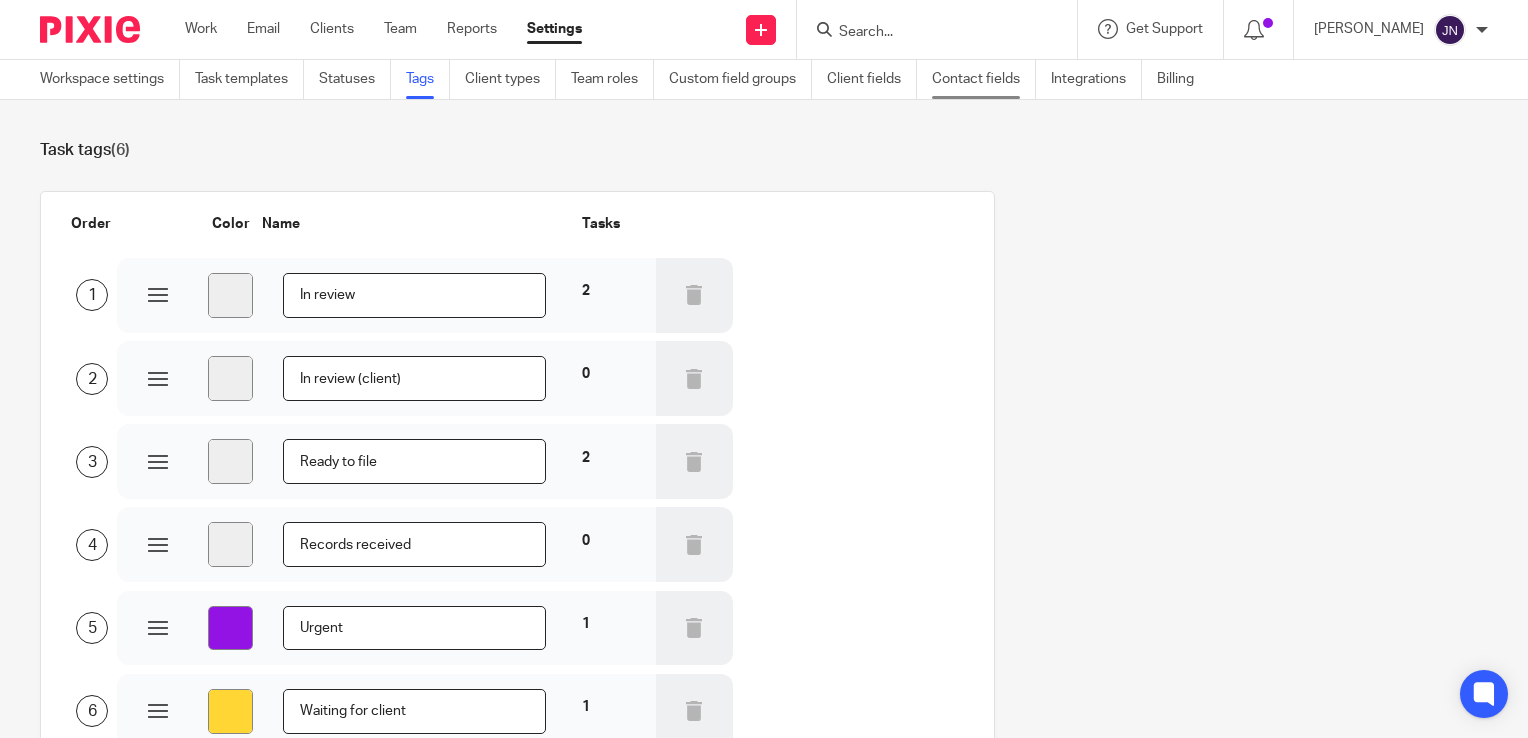click on "Contact fields" at bounding box center (984, 79) 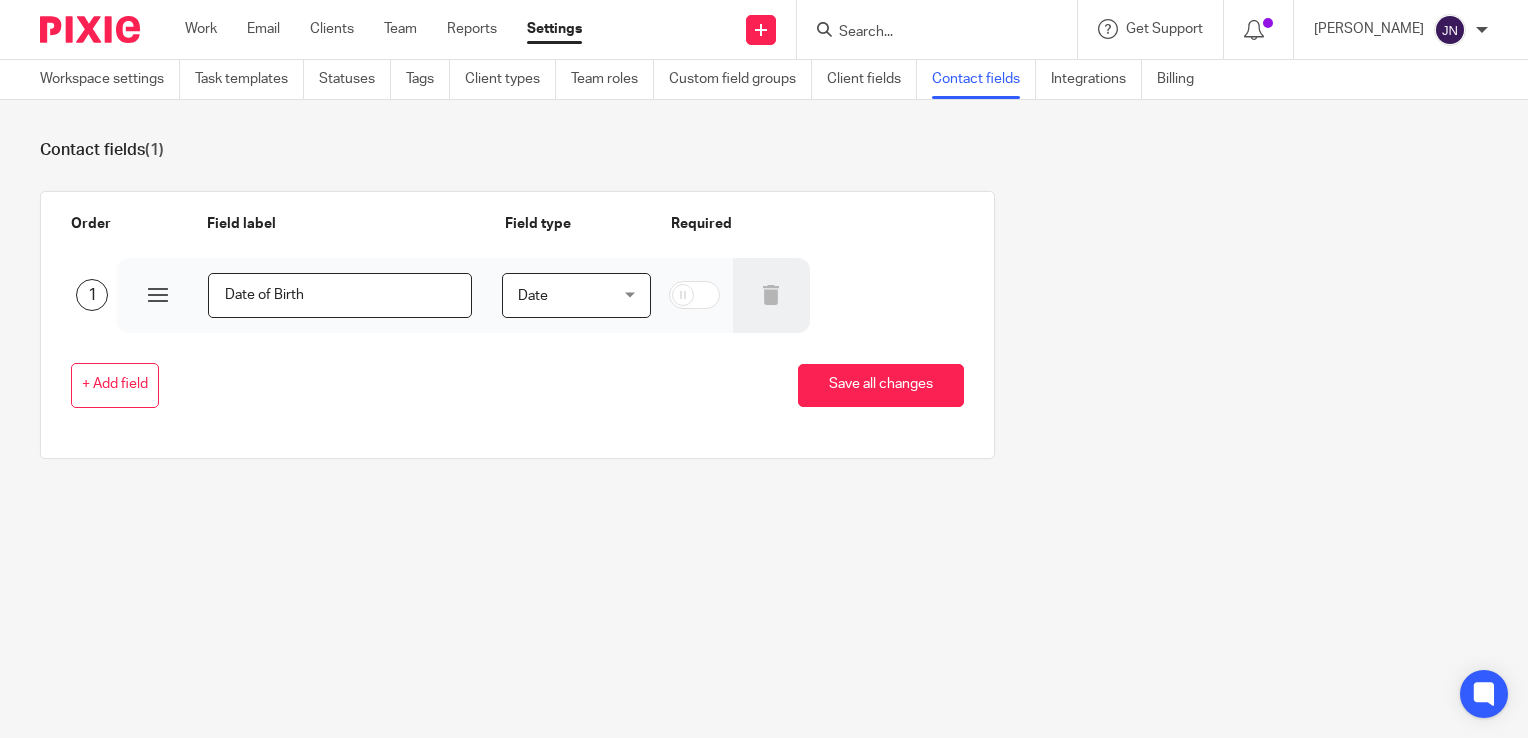 scroll, scrollTop: 0, scrollLeft: 0, axis: both 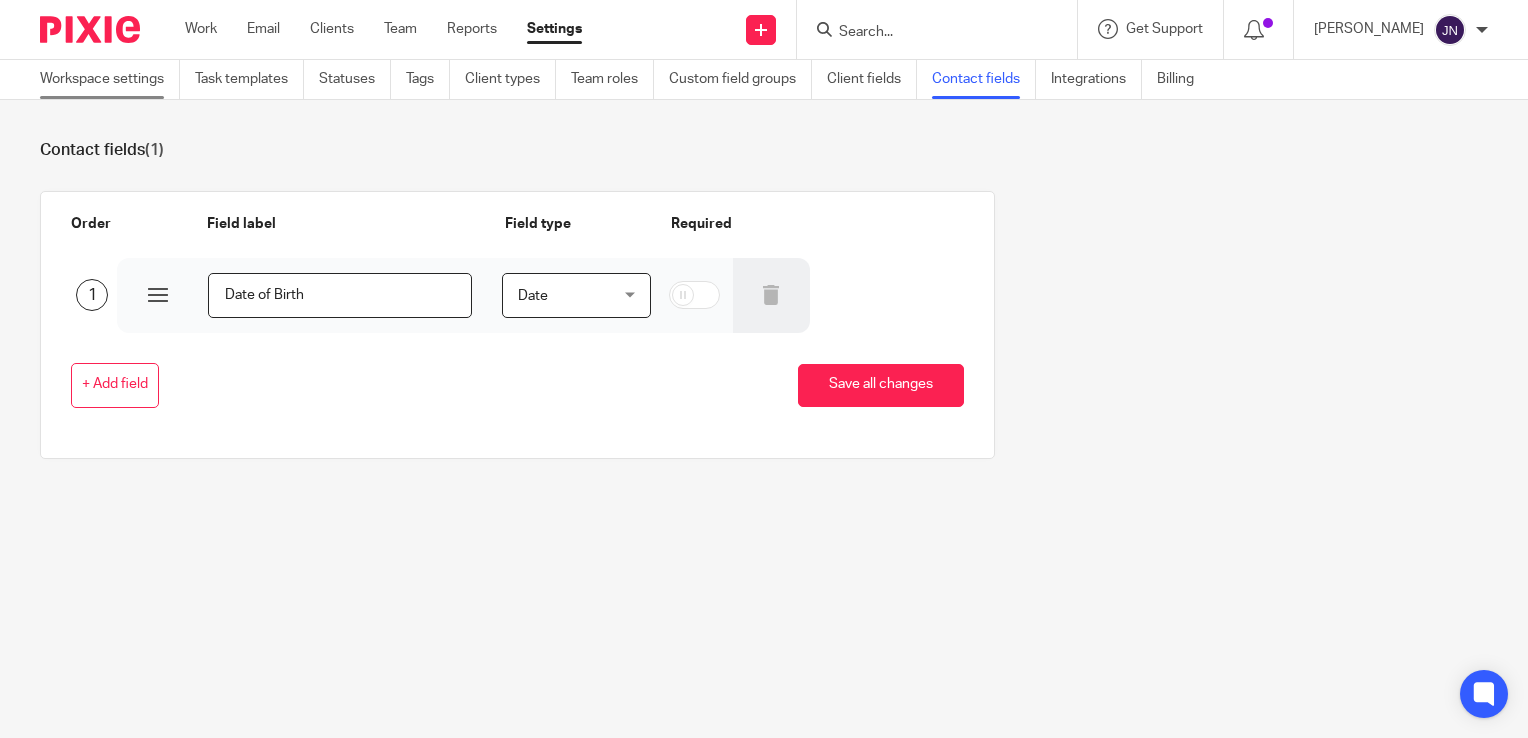 click on "Workspace settings" at bounding box center (110, 79) 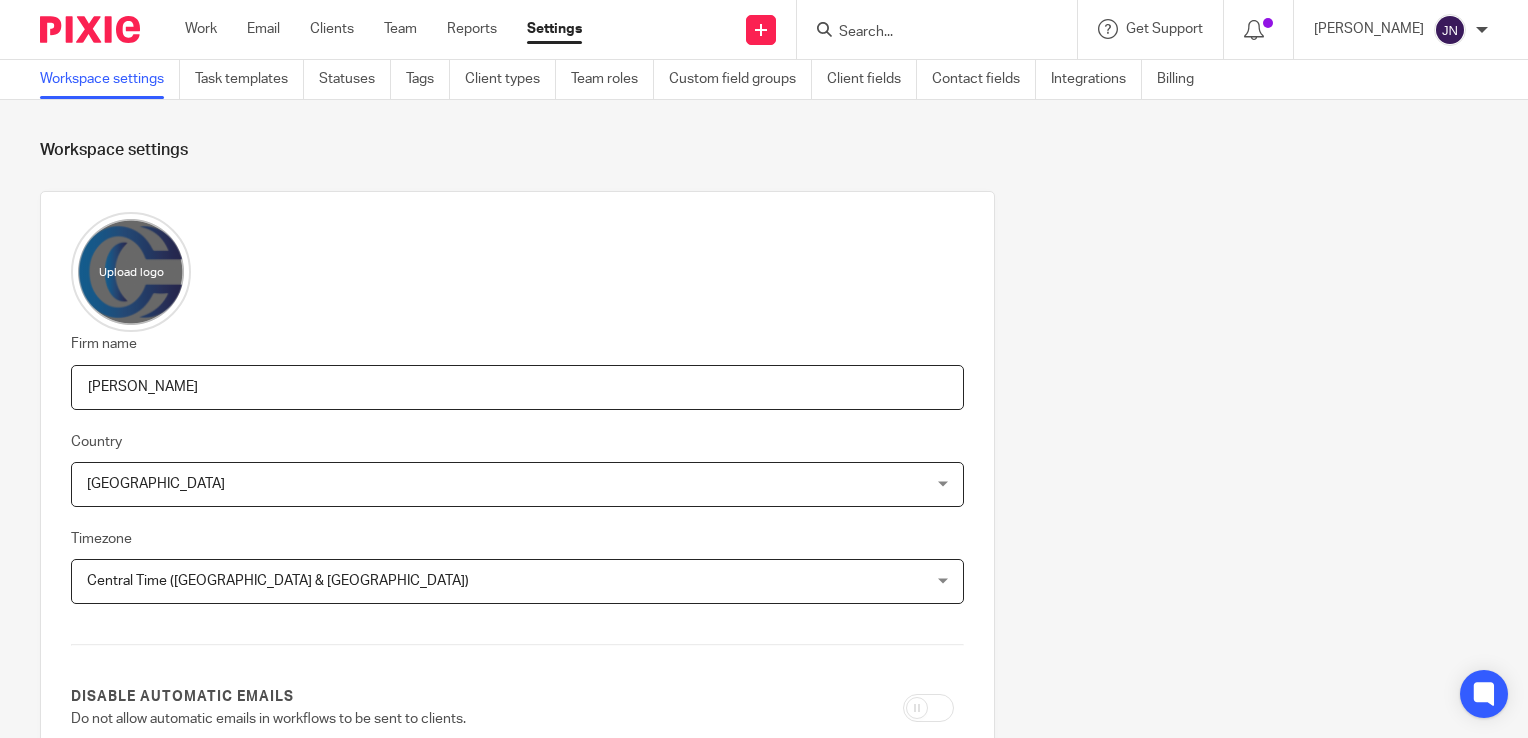 scroll, scrollTop: 0, scrollLeft: 0, axis: both 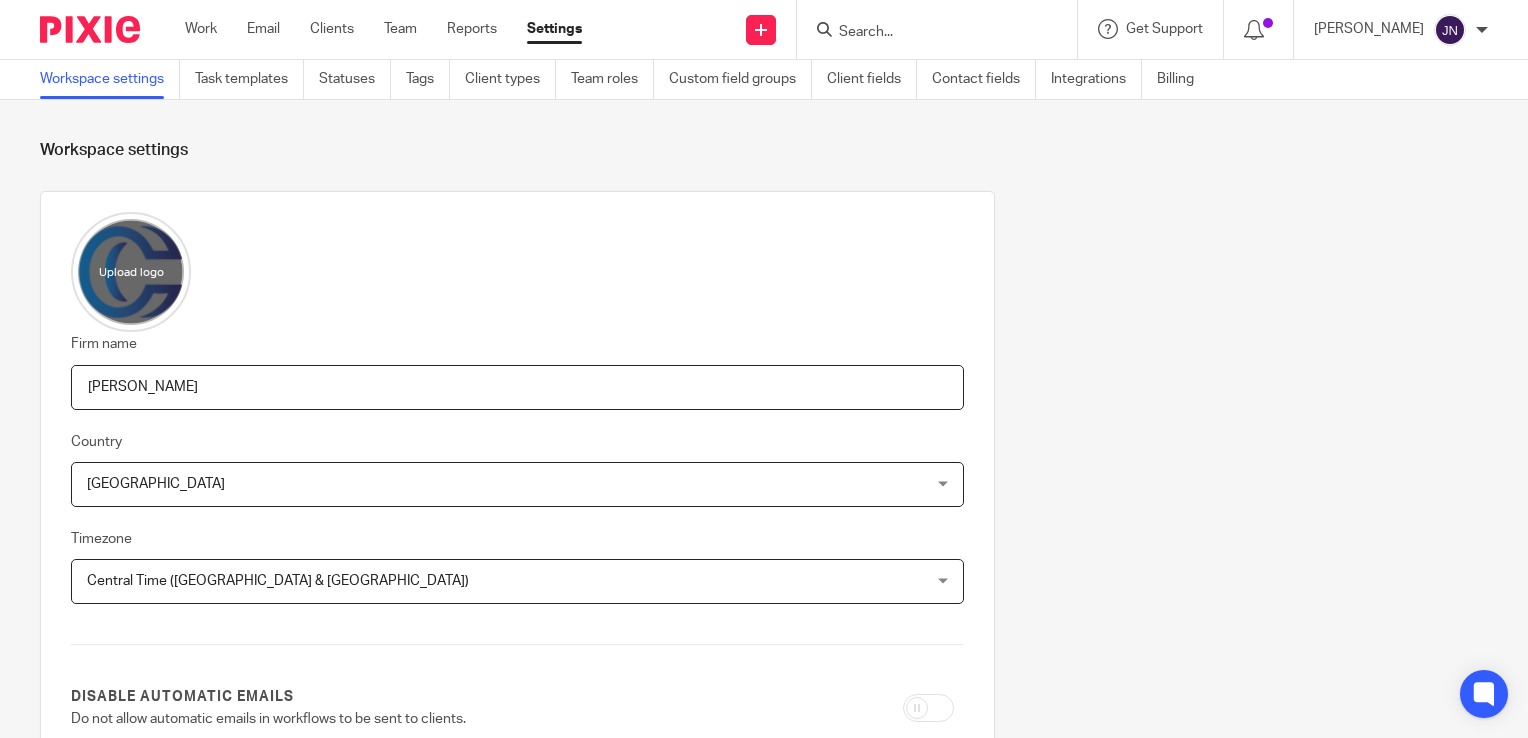 click on "[PERSON_NAME]" at bounding box center [1401, 30] 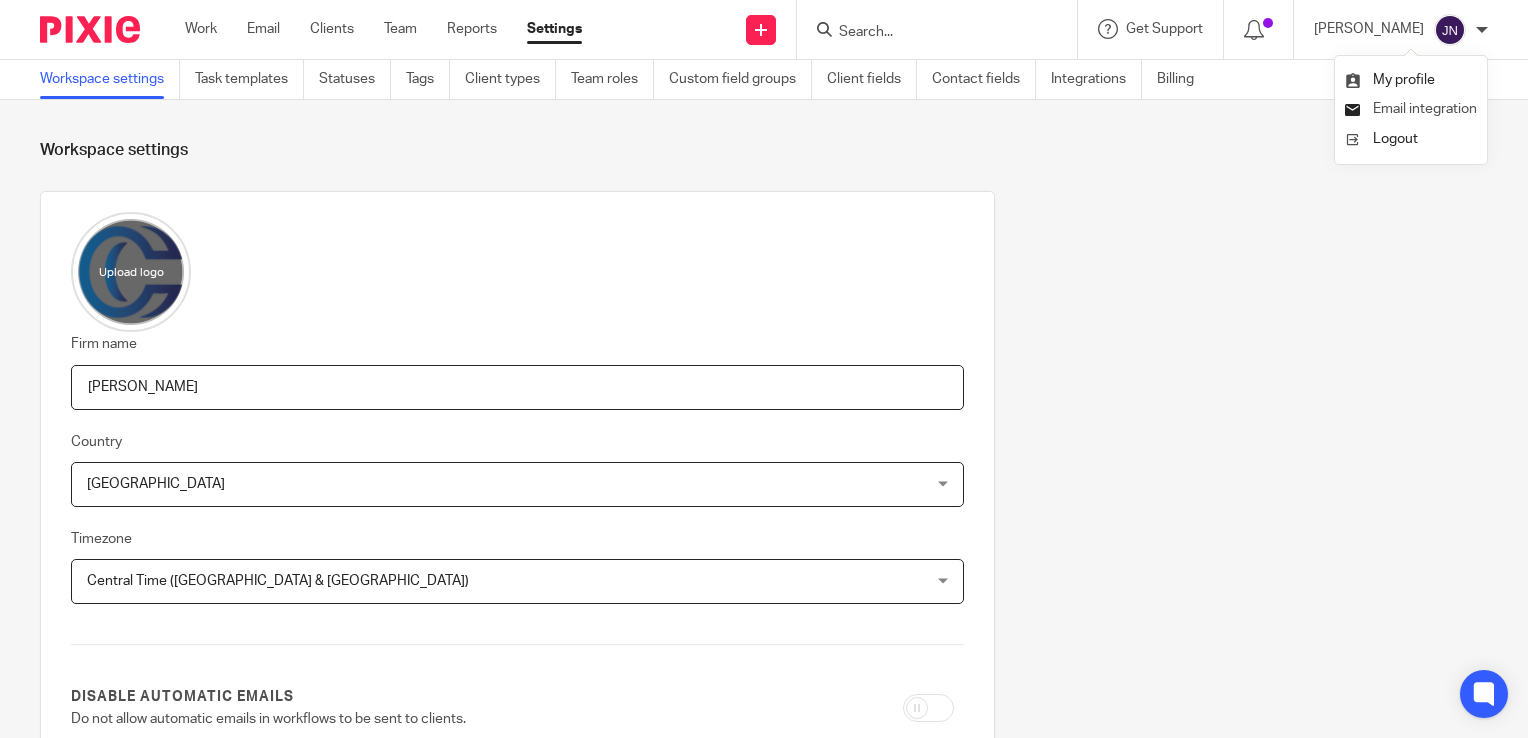 click on "Email integration" at bounding box center (1425, 109) 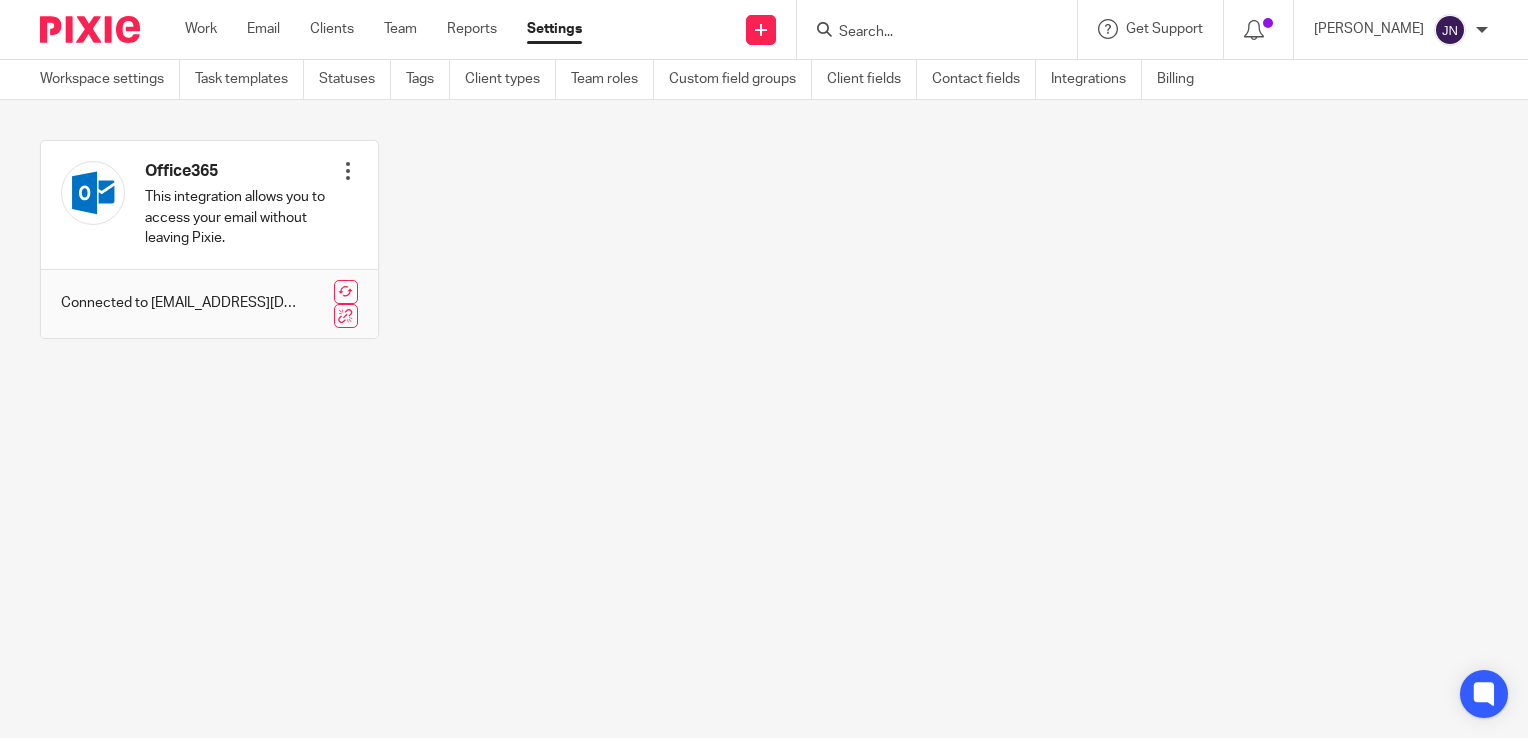 scroll, scrollTop: 0, scrollLeft: 0, axis: both 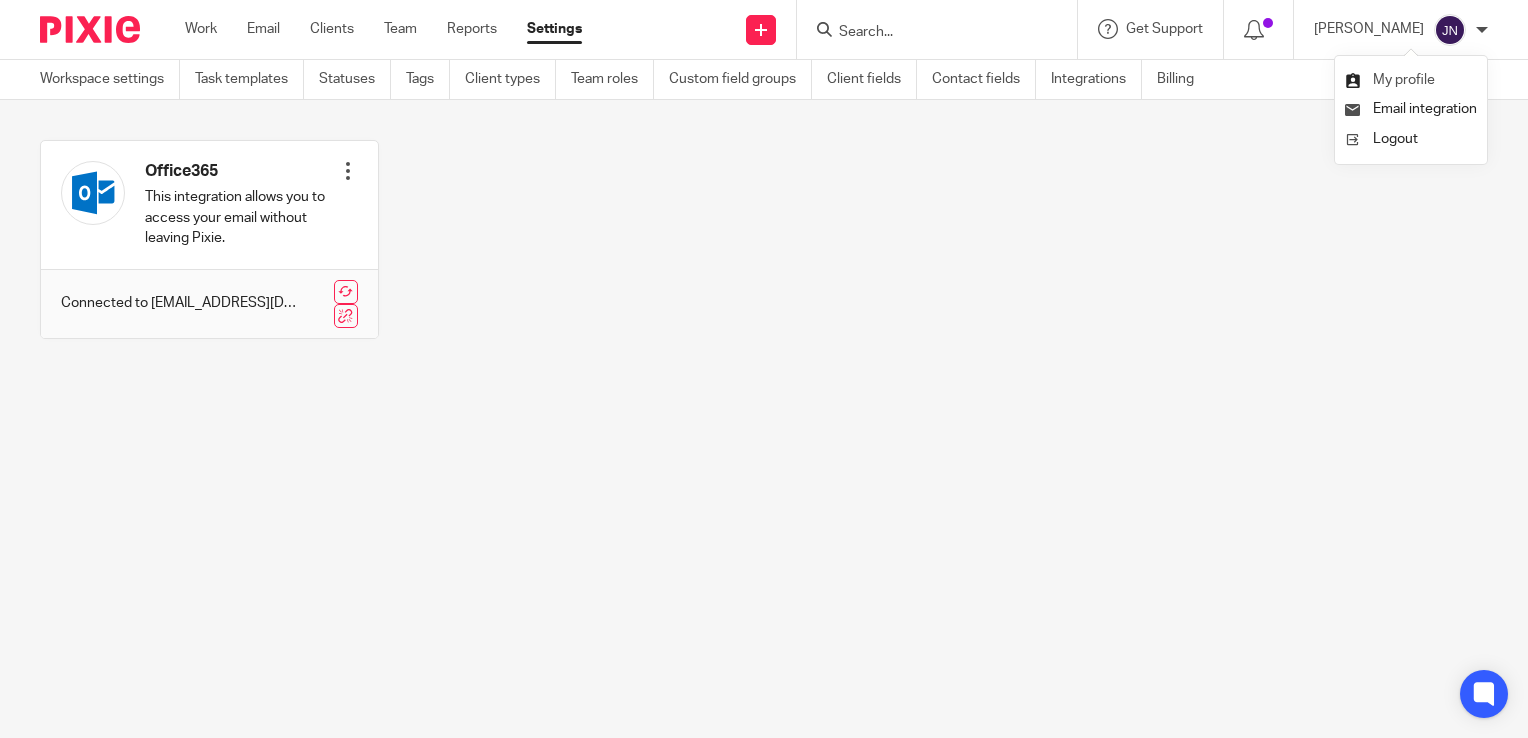click on "My profile" at bounding box center [1404, 80] 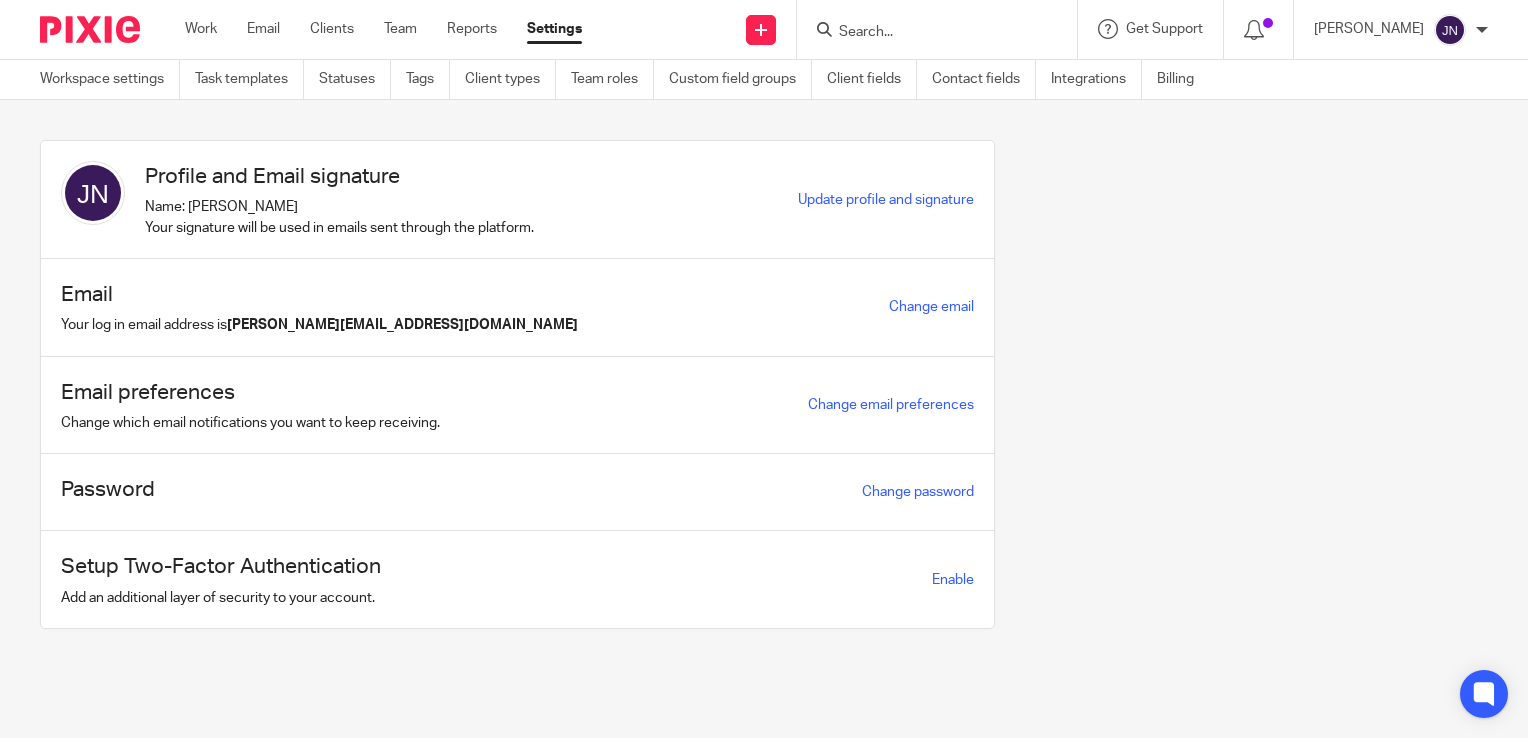 scroll, scrollTop: 0, scrollLeft: 0, axis: both 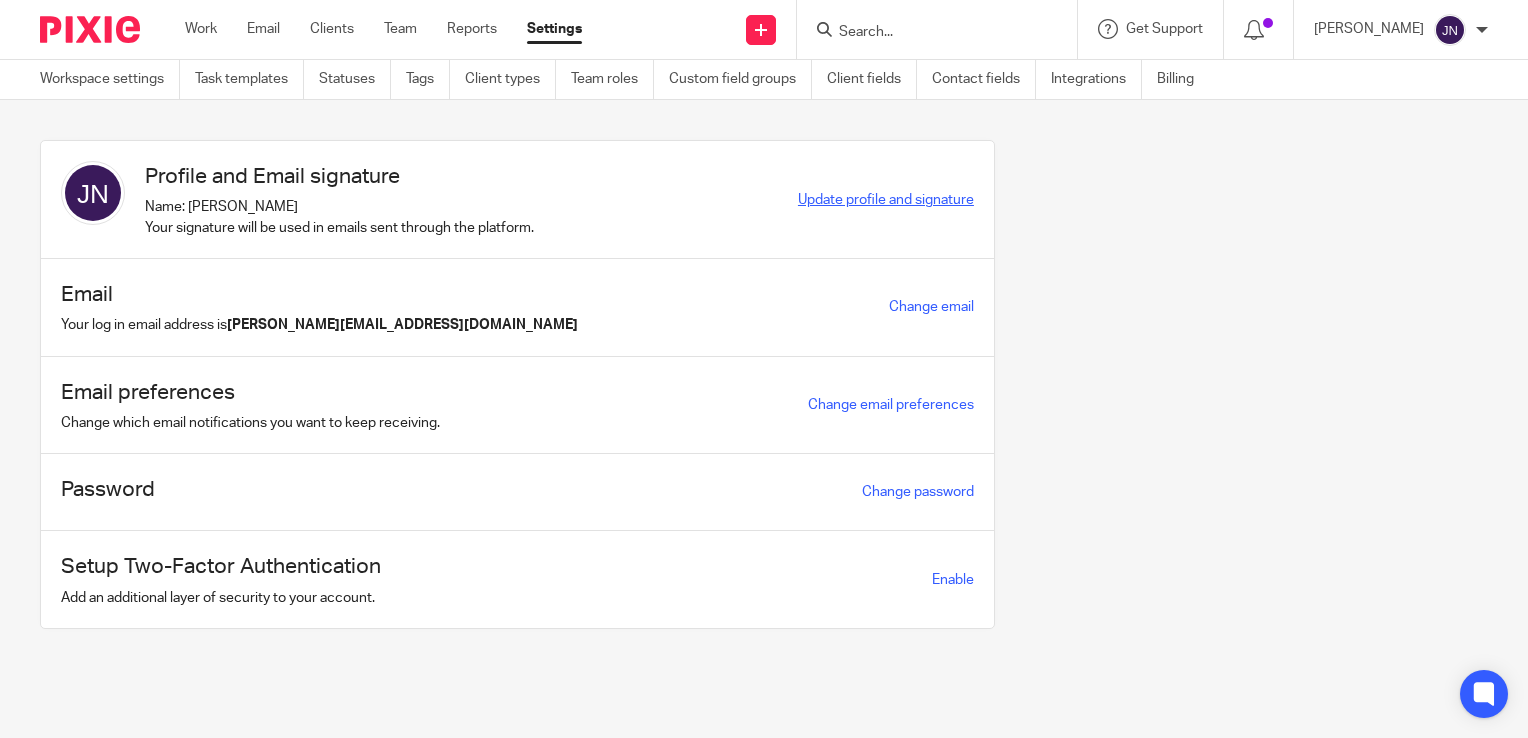 click on "Update profile and signature" at bounding box center (886, 200) 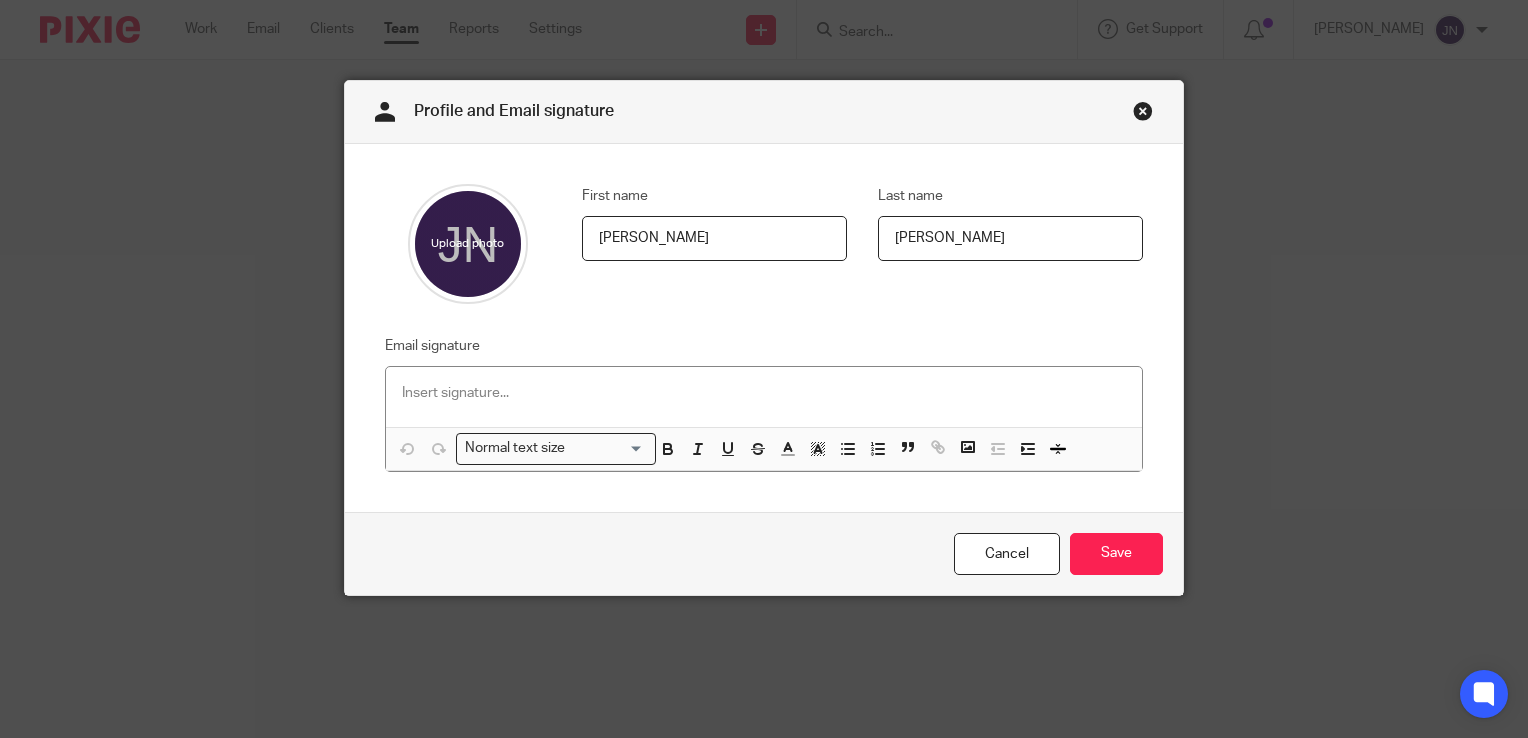 scroll, scrollTop: 0, scrollLeft: 0, axis: both 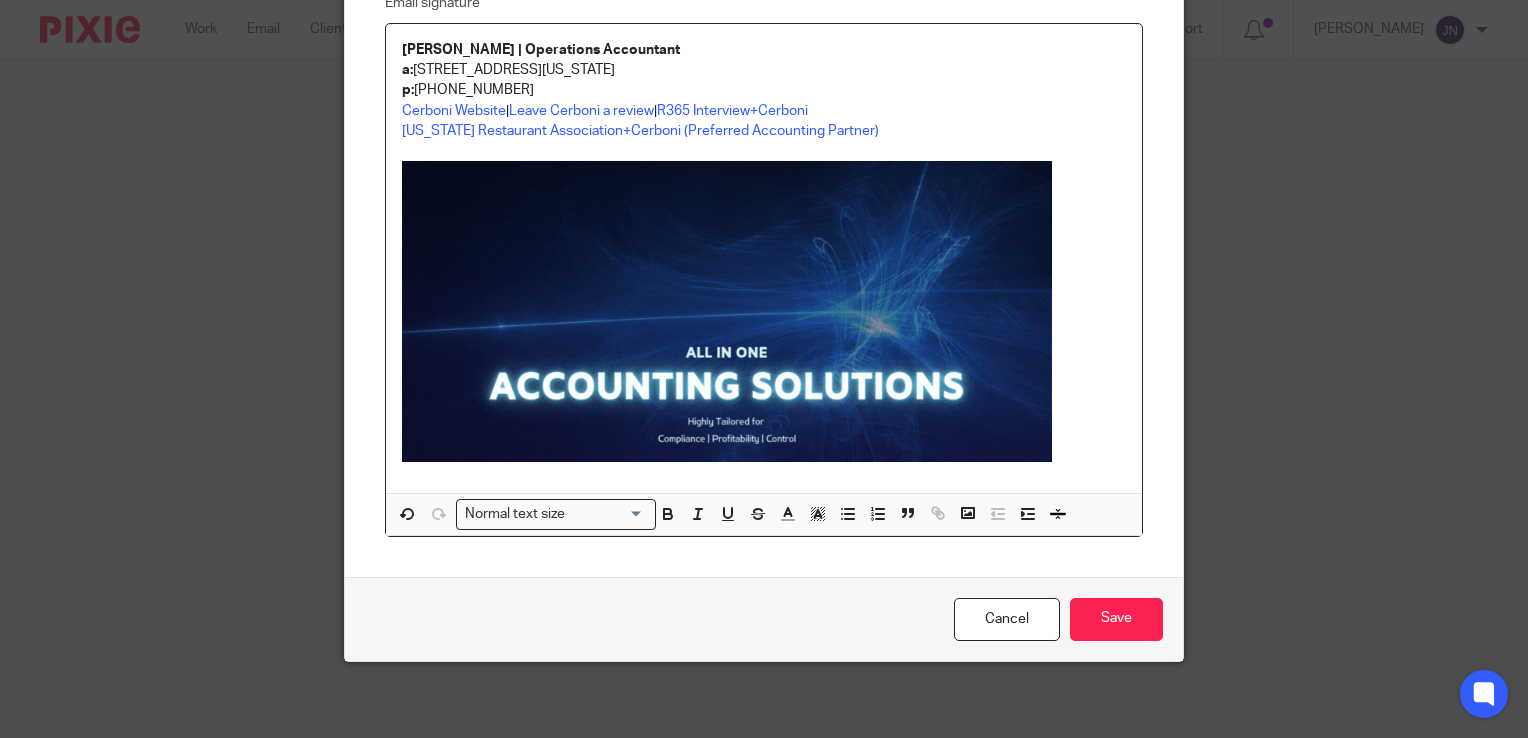 click at bounding box center [727, 311] 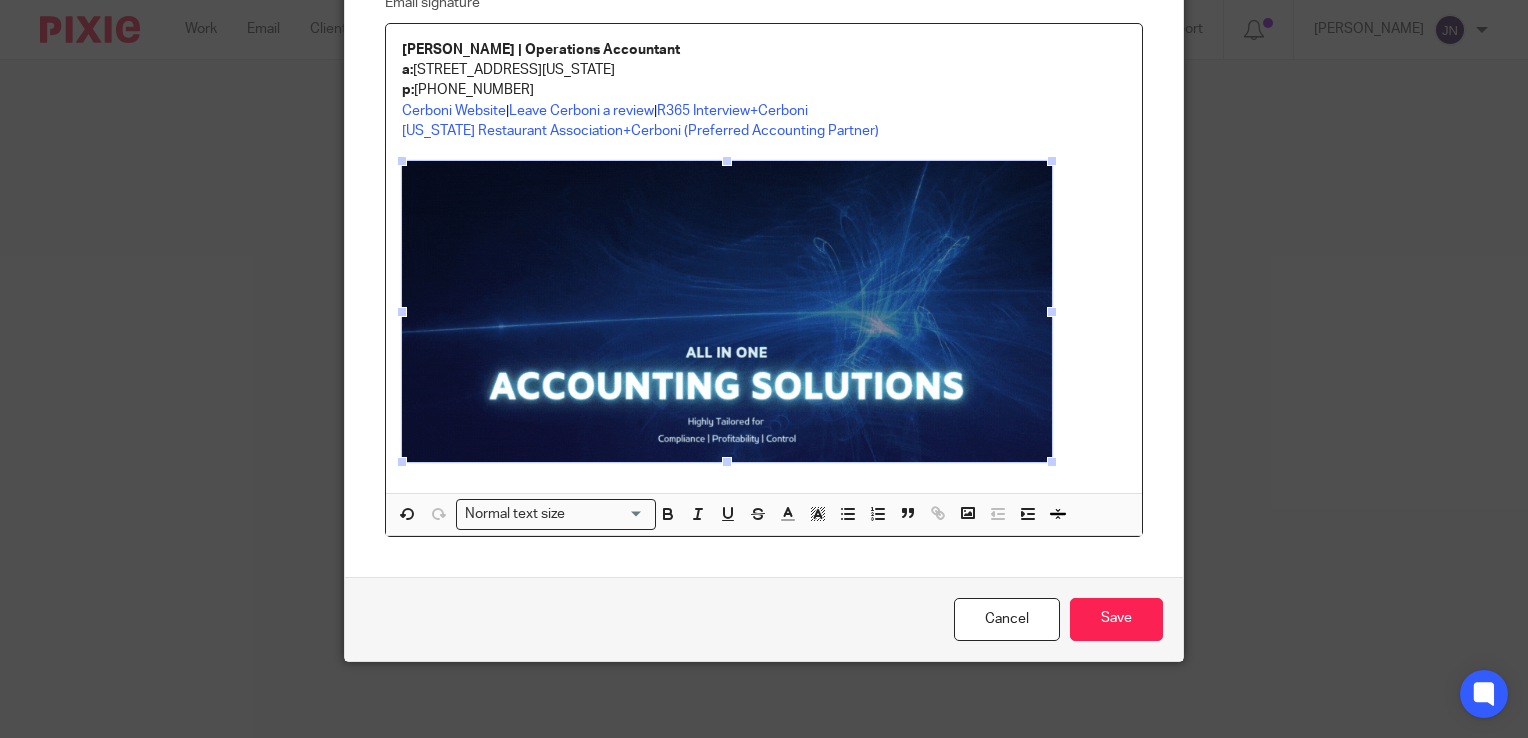 scroll, scrollTop: 56, scrollLeft: 0, axis: vertical 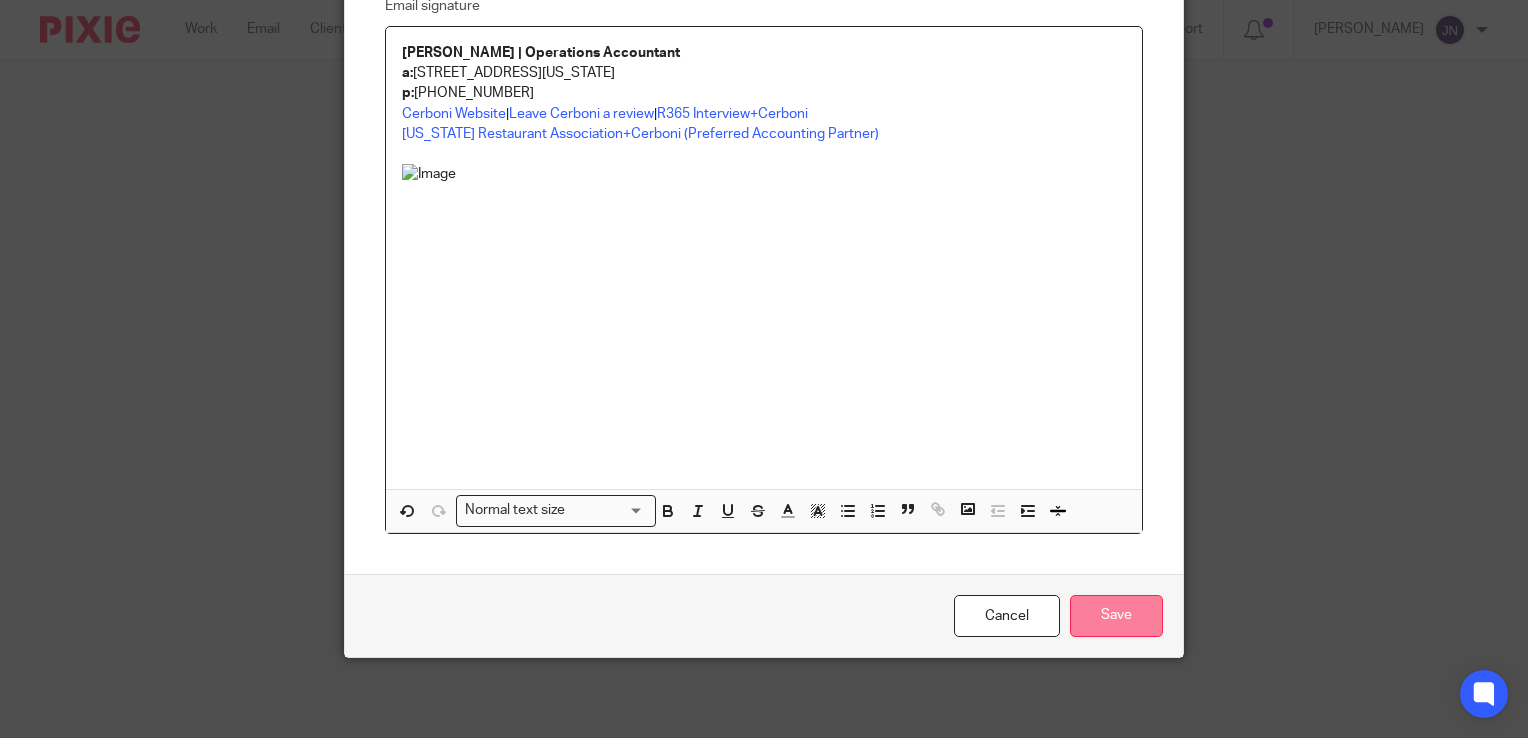 click on "Save" at bounding box center (1116, 616) 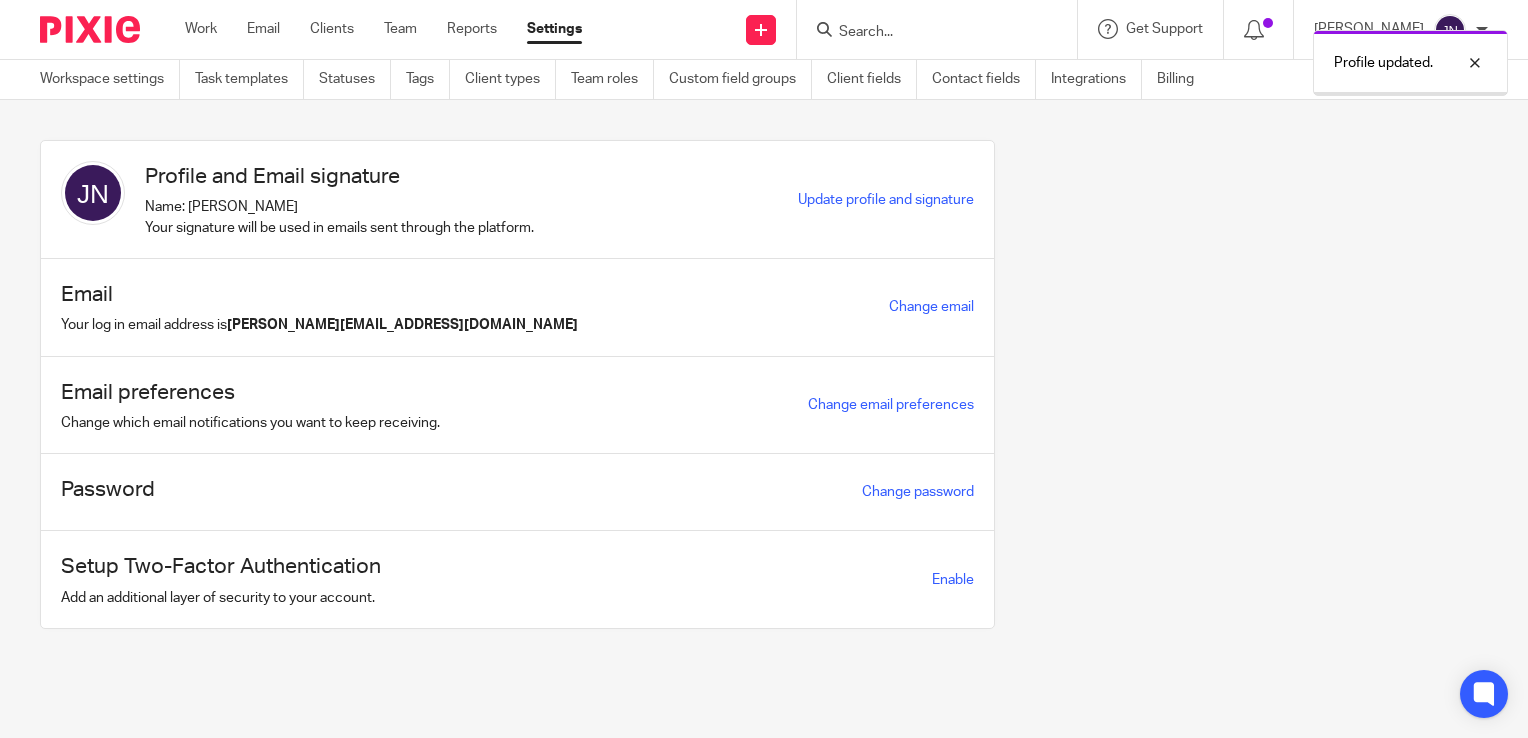 scroll, scrollTop: 0, scrollLeft: 0, axis: both 